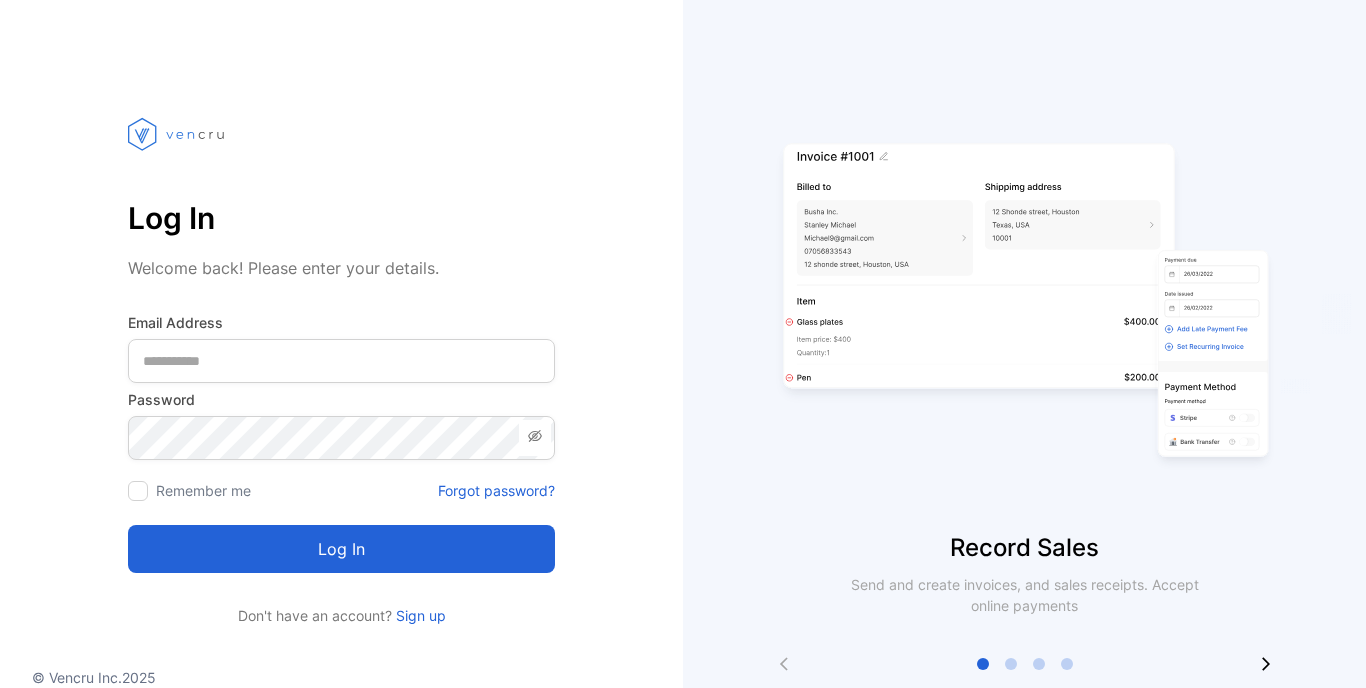 scroll, scrollTop: 0, scrollLeft: 0, axis: both 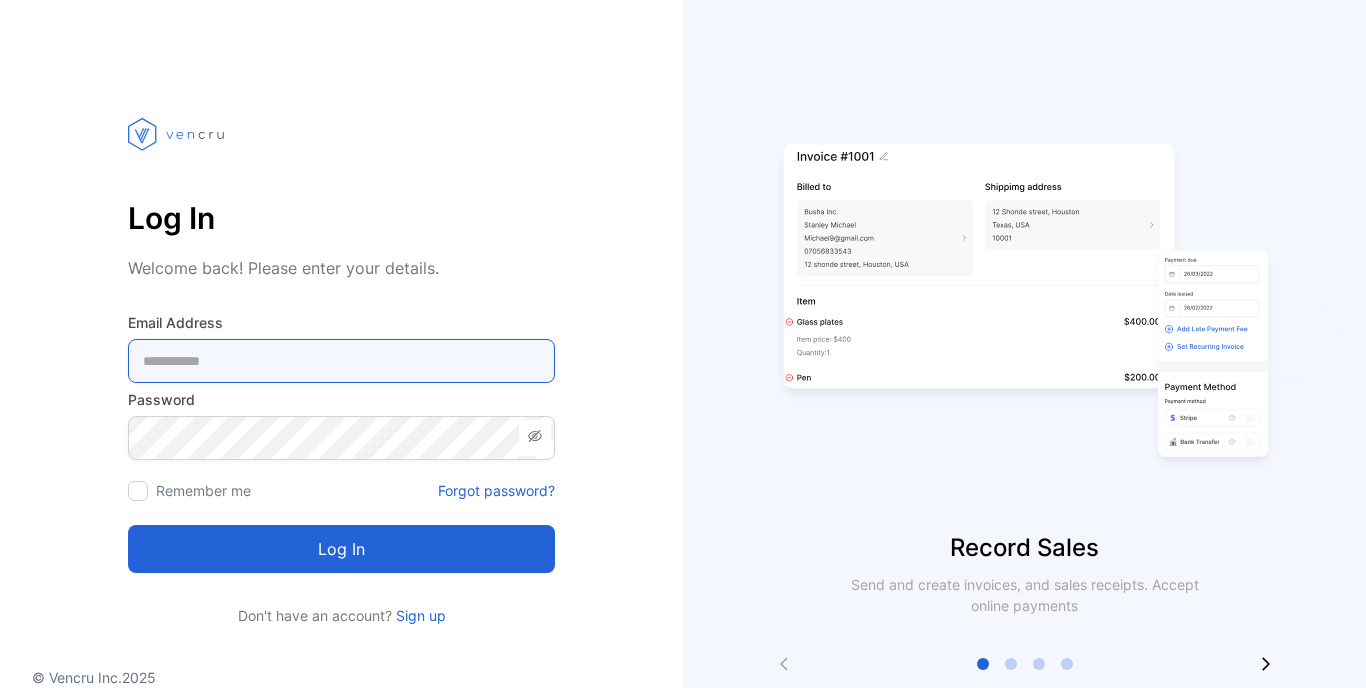 type on "**********" 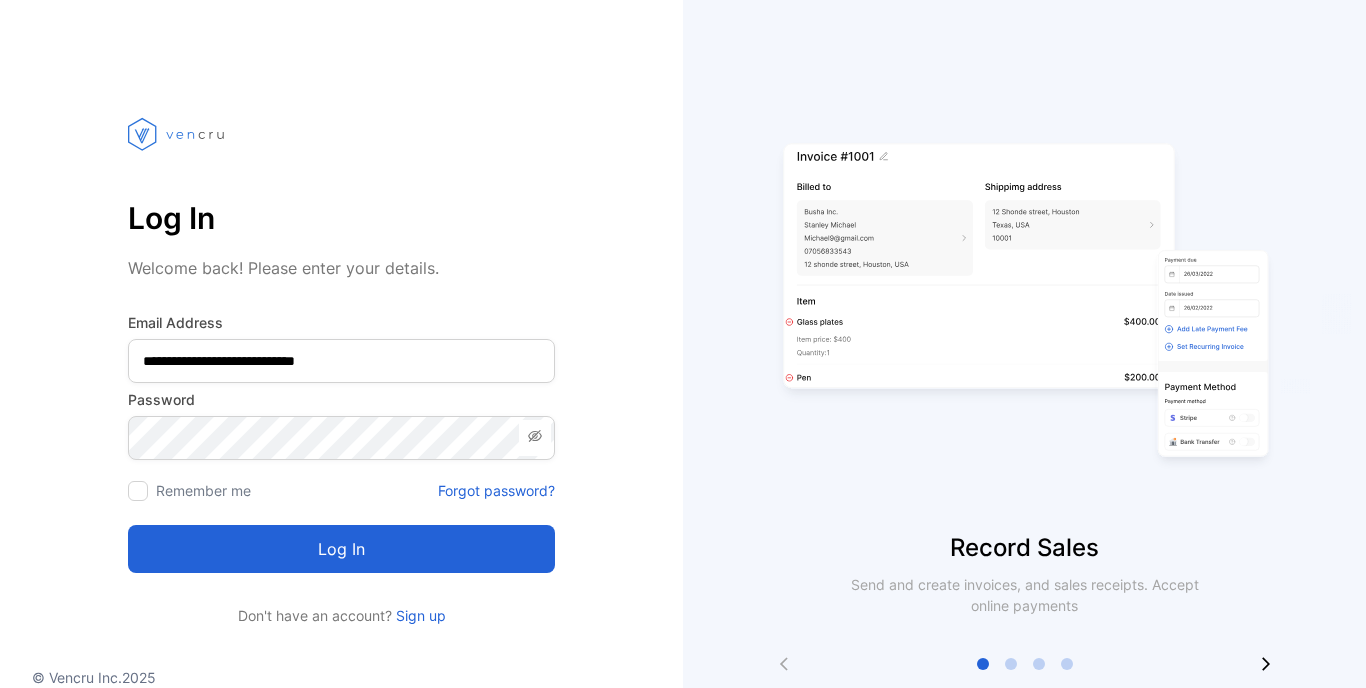 click on "Log in" at bounding box center [341, 549] 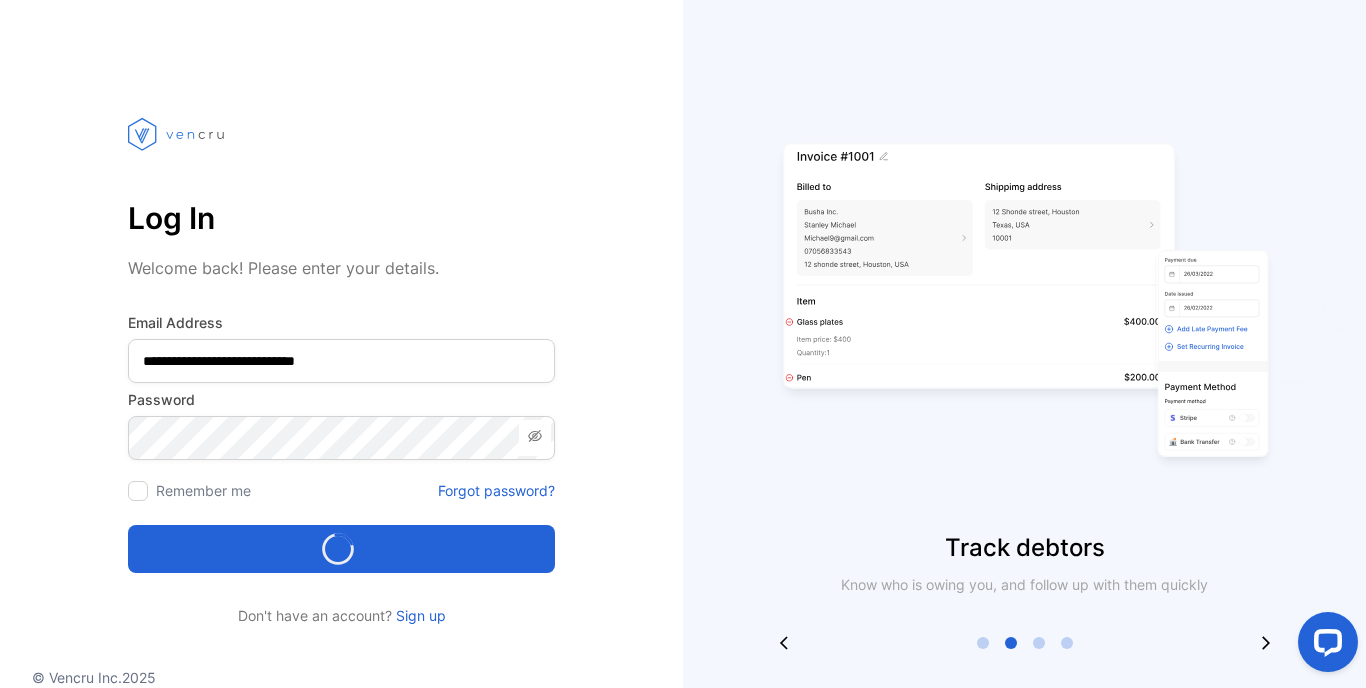 scroll, scrollTop: 0, scrollLeft: 0, axis: both 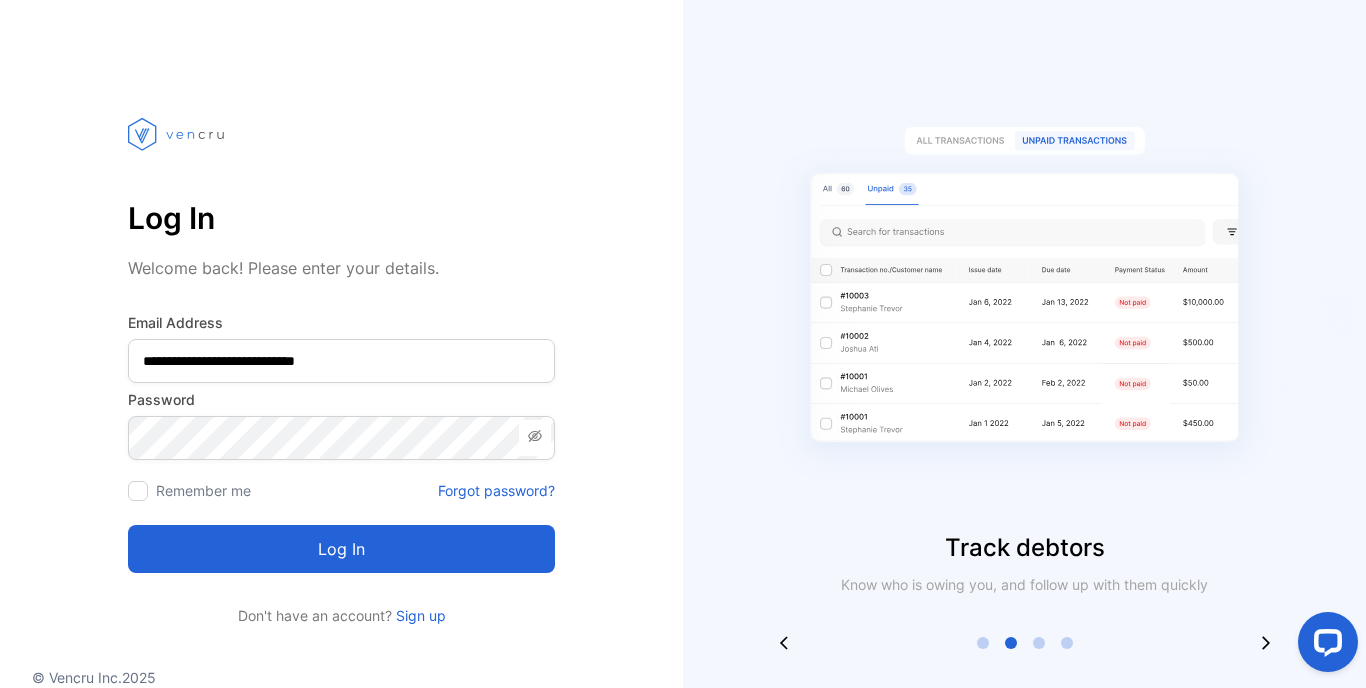 click on "Log in" at bounding box center [341, 549] 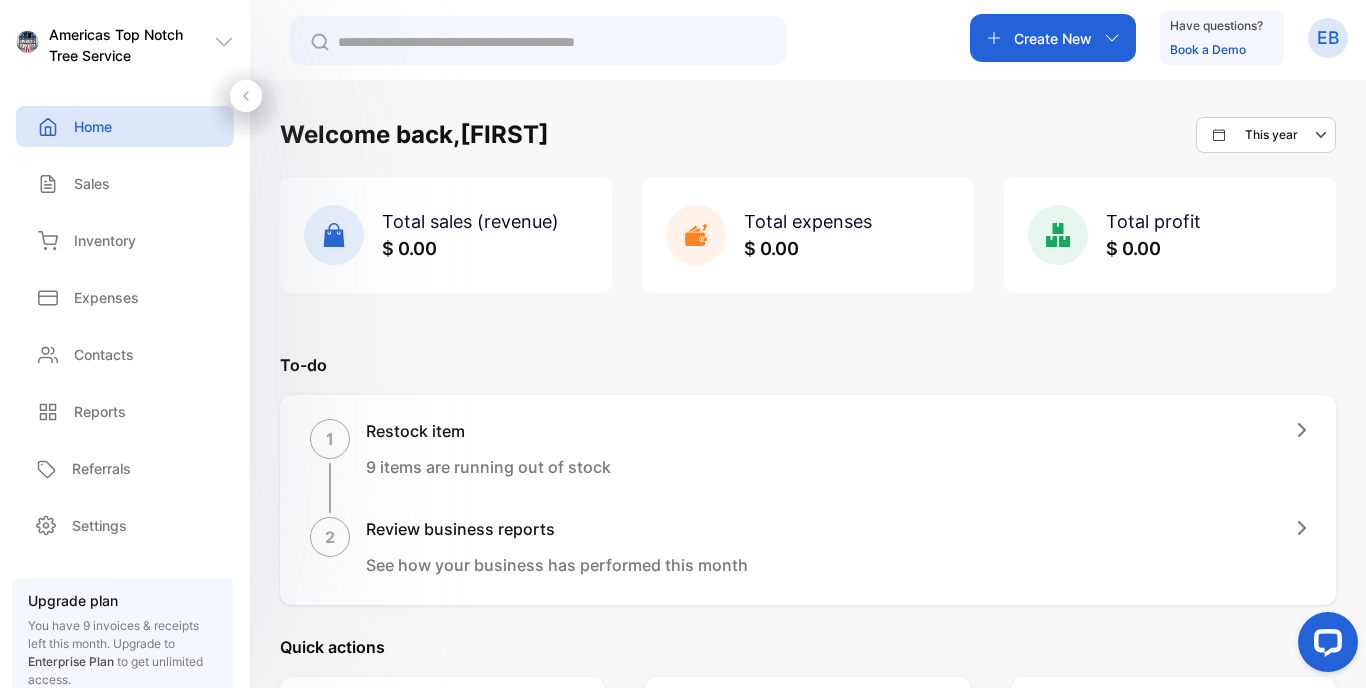 click on "Create New" at bounding box center (1053, 38) 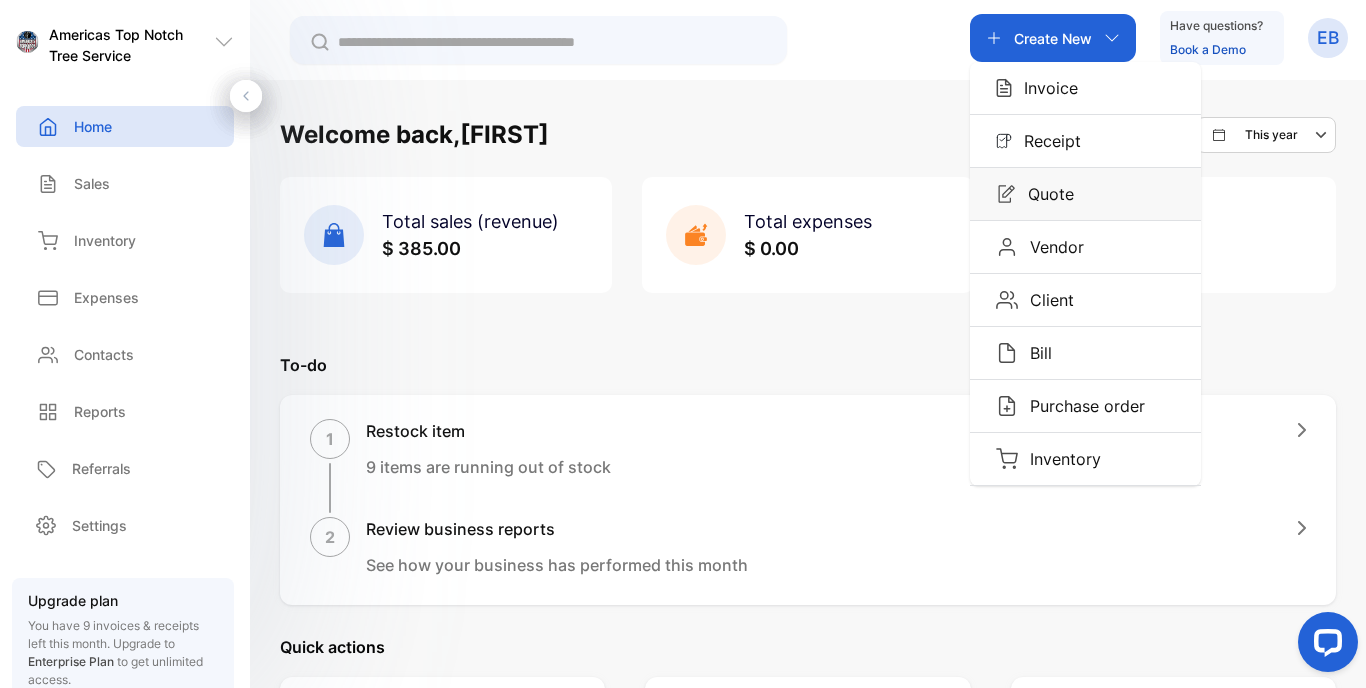 click on "Quote" at bounding box center [1085, 194] 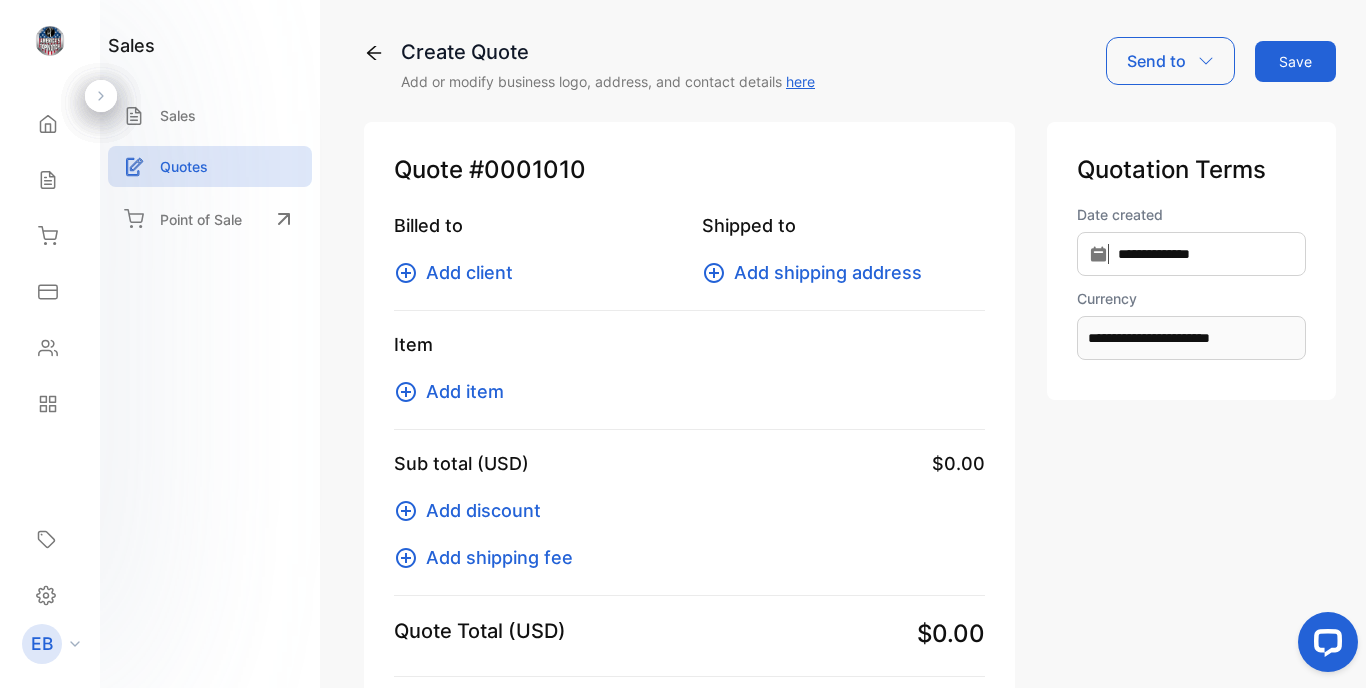 type on "**********" 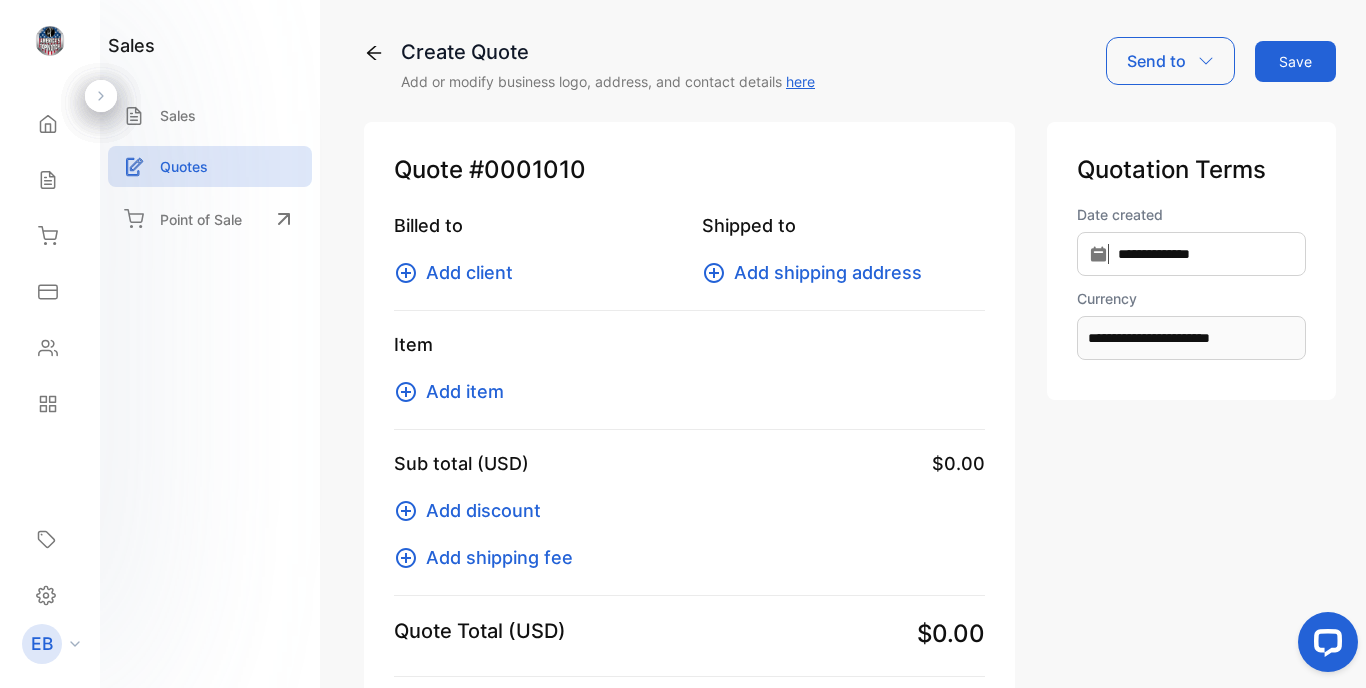 click on "Add client" at bounding box center [469, 272] 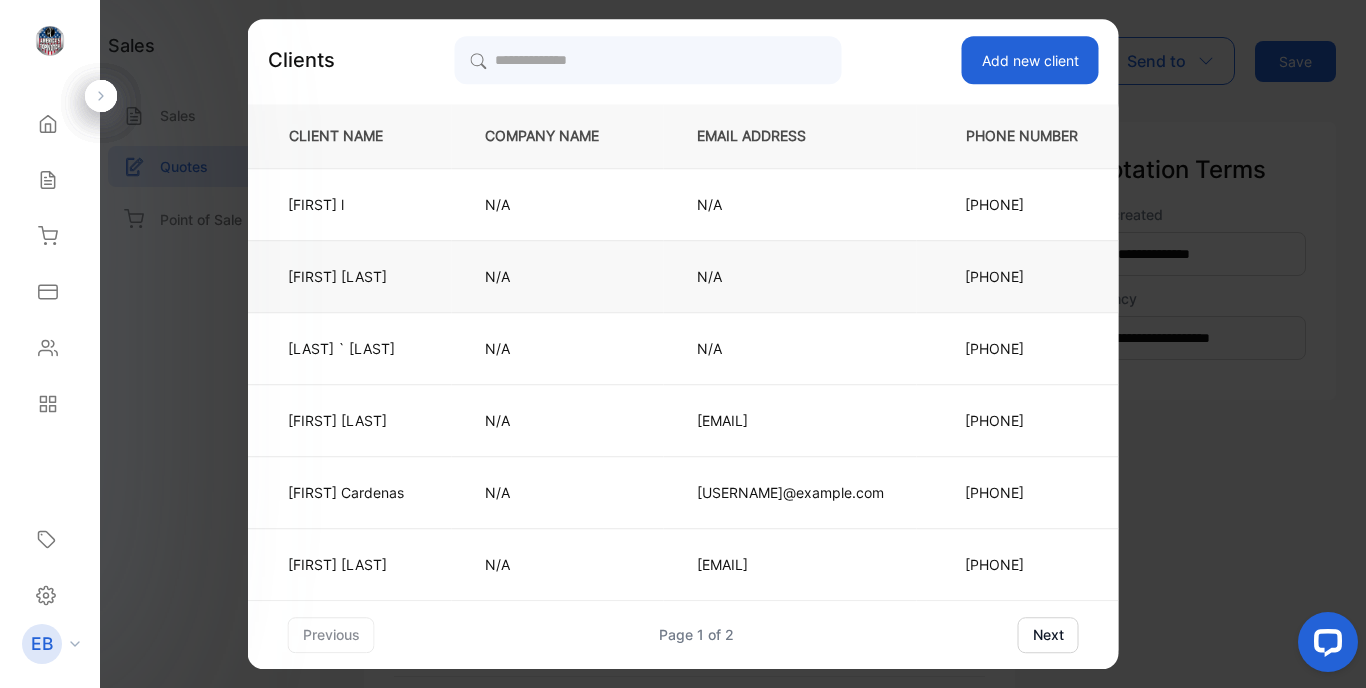 click on "N/A" at bounding box center [558, 276] 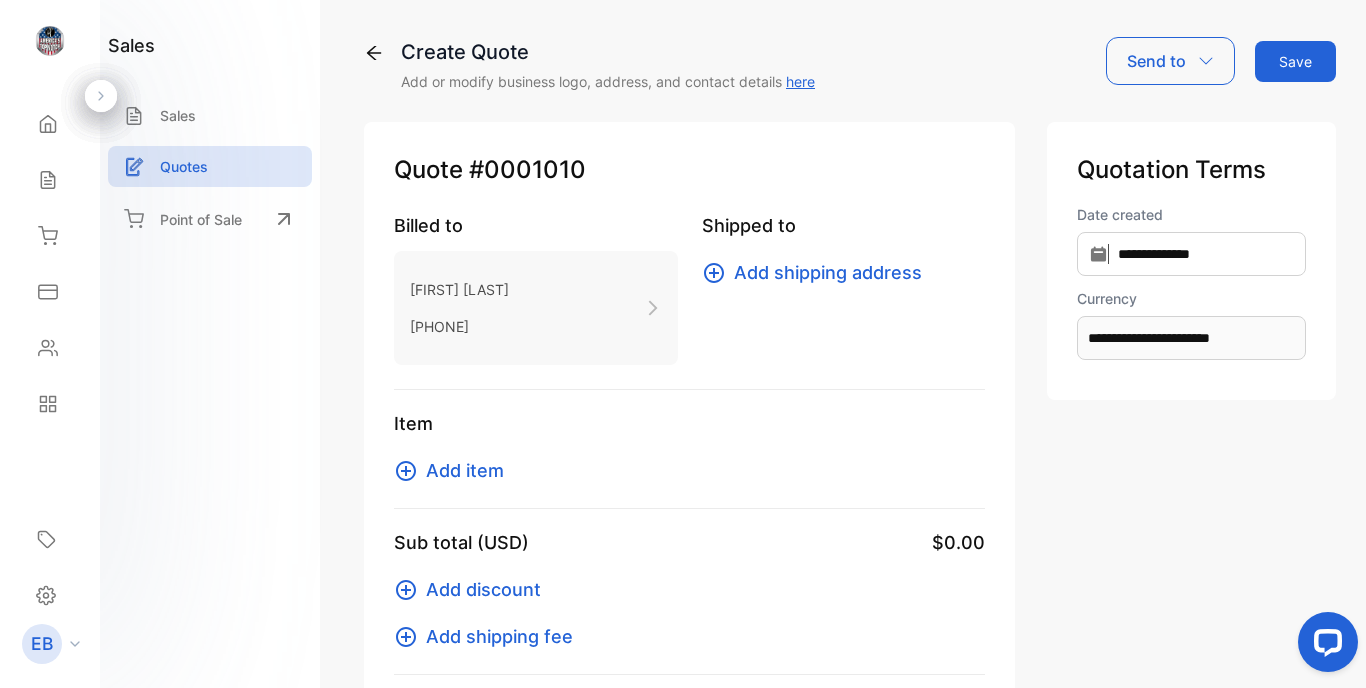 click on "Add shipping address" at bounding box center (818, 272) 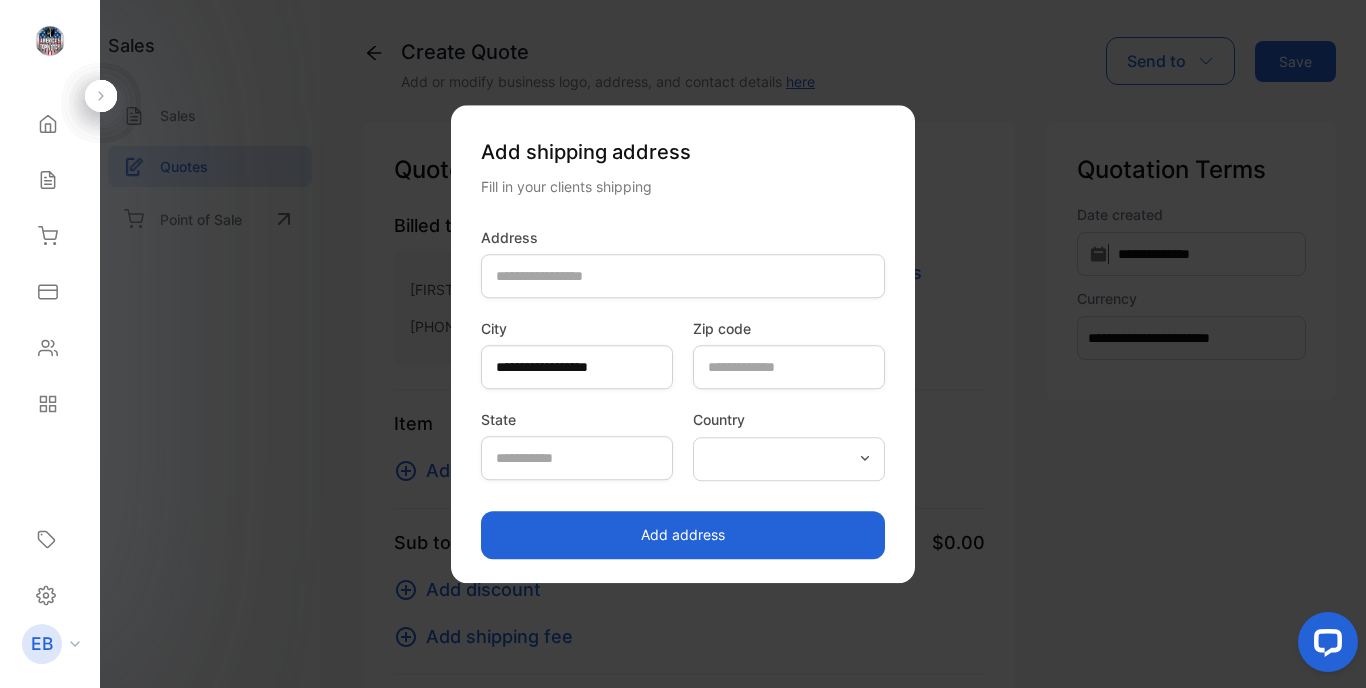 type on "**********" 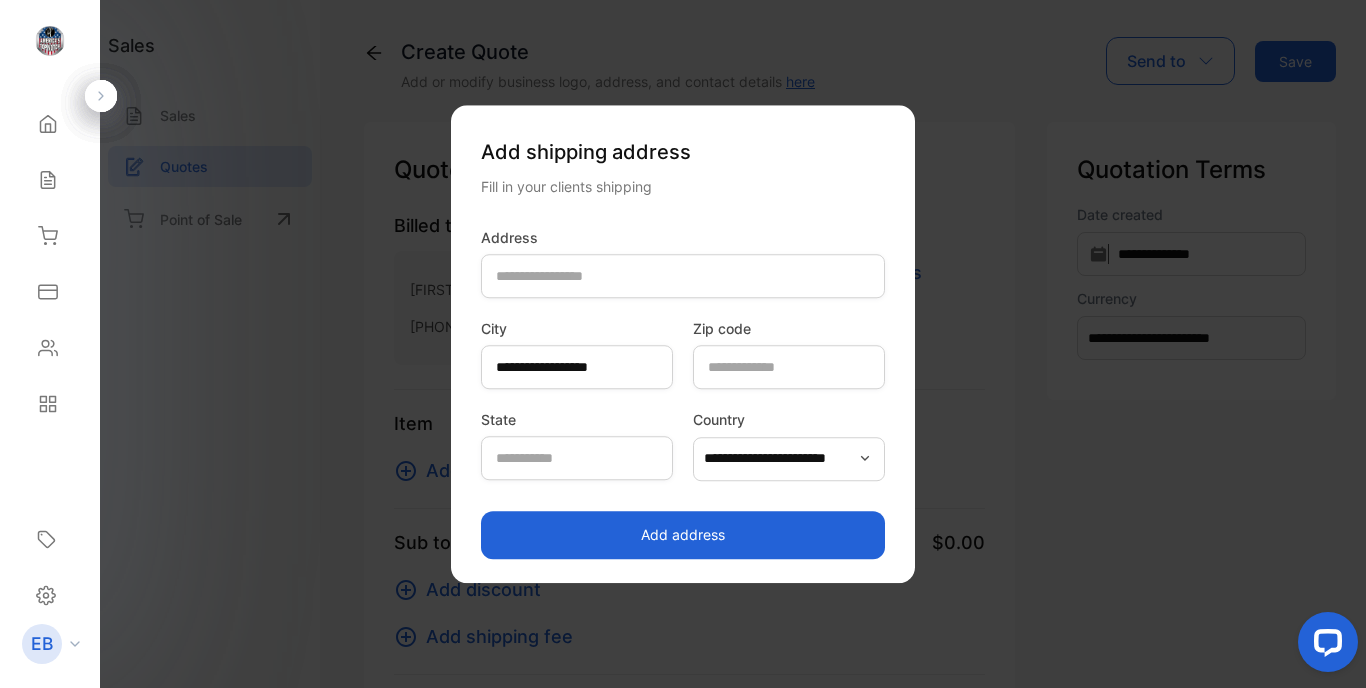 click on "Add address" at bounding box center (683, 535) 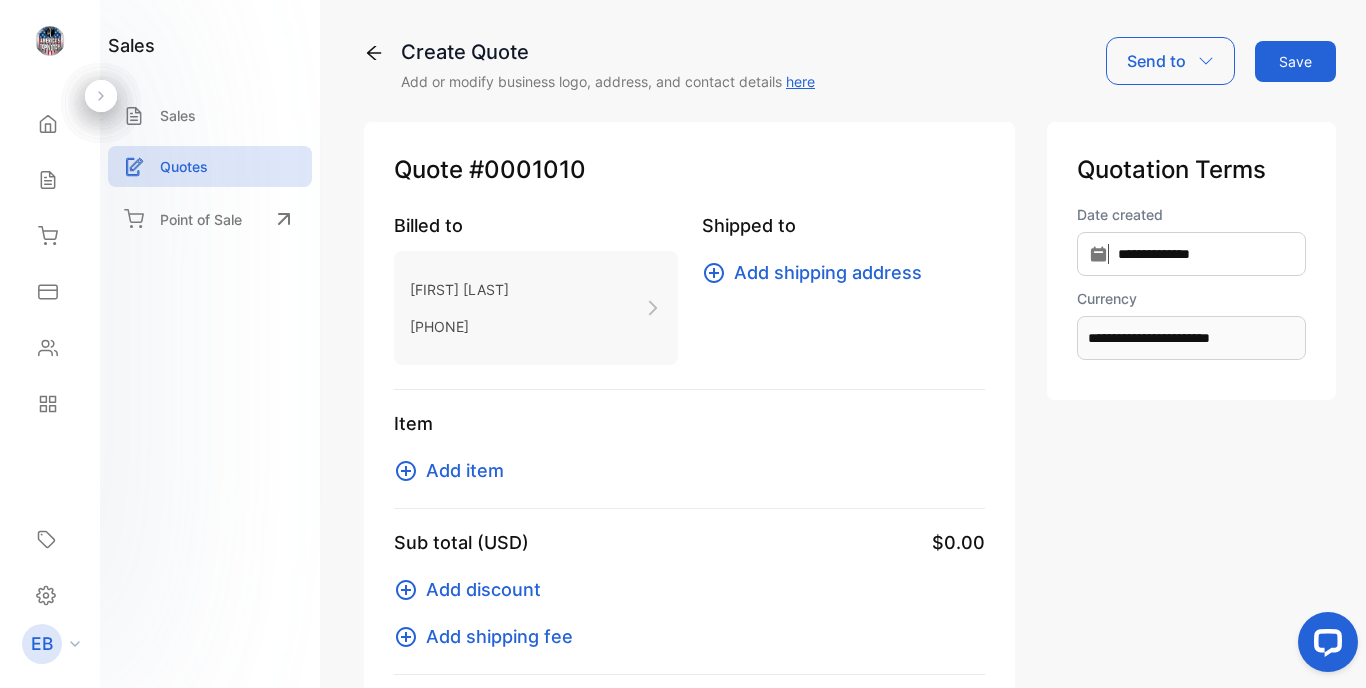 click on "Add shipping address" at bounding box center [828, 272] 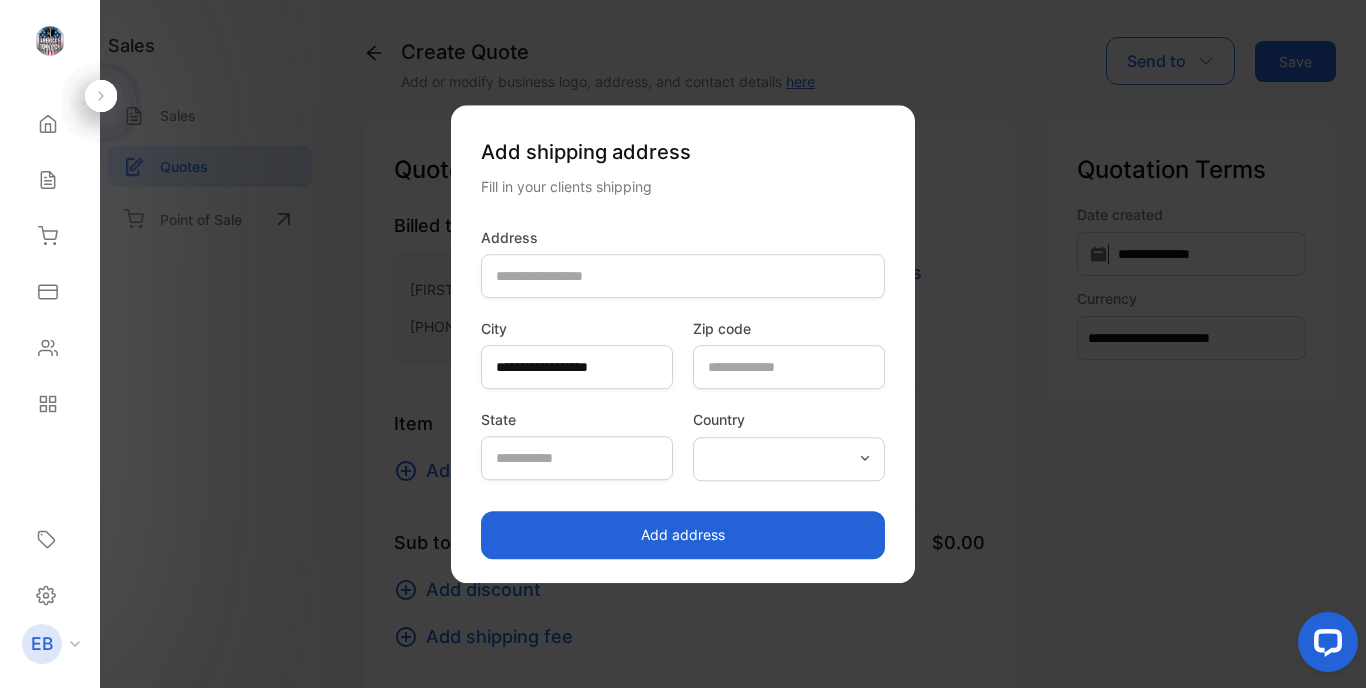 type on "**********" 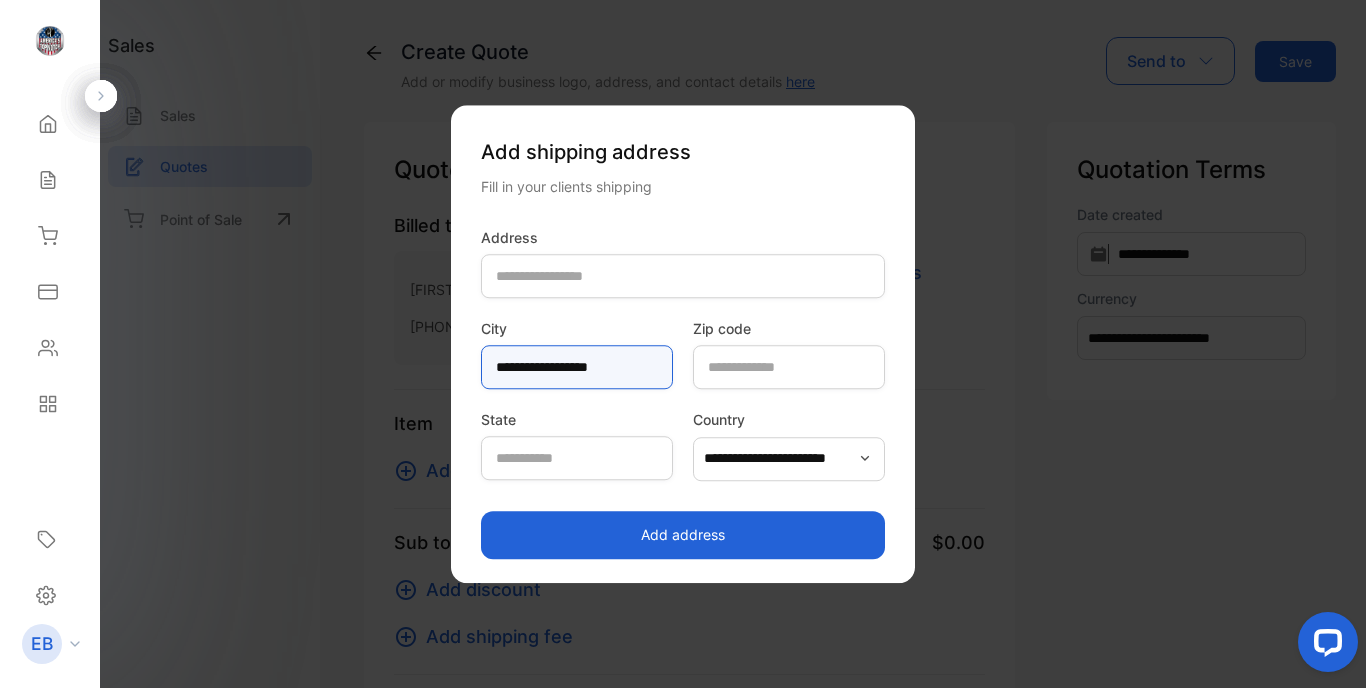 click on "**********" at bounding box center [577, 367] 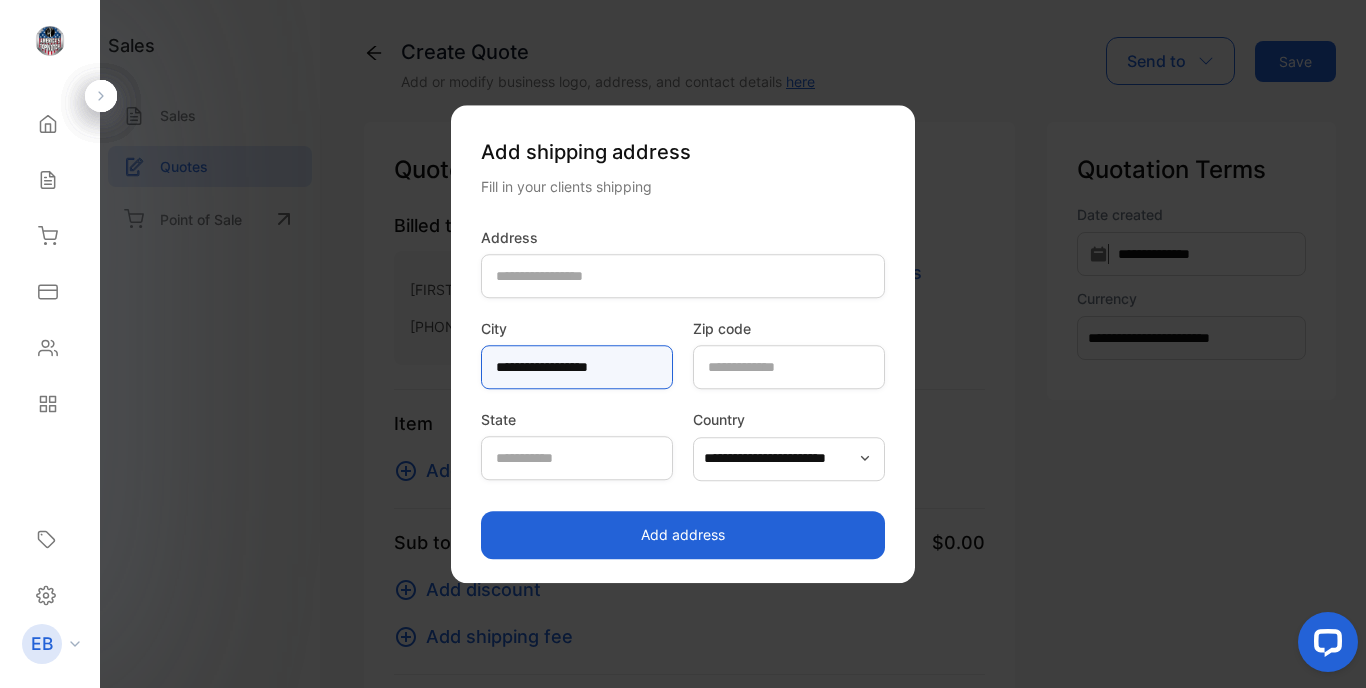 click on "**********" at bounding box center [577, 367] 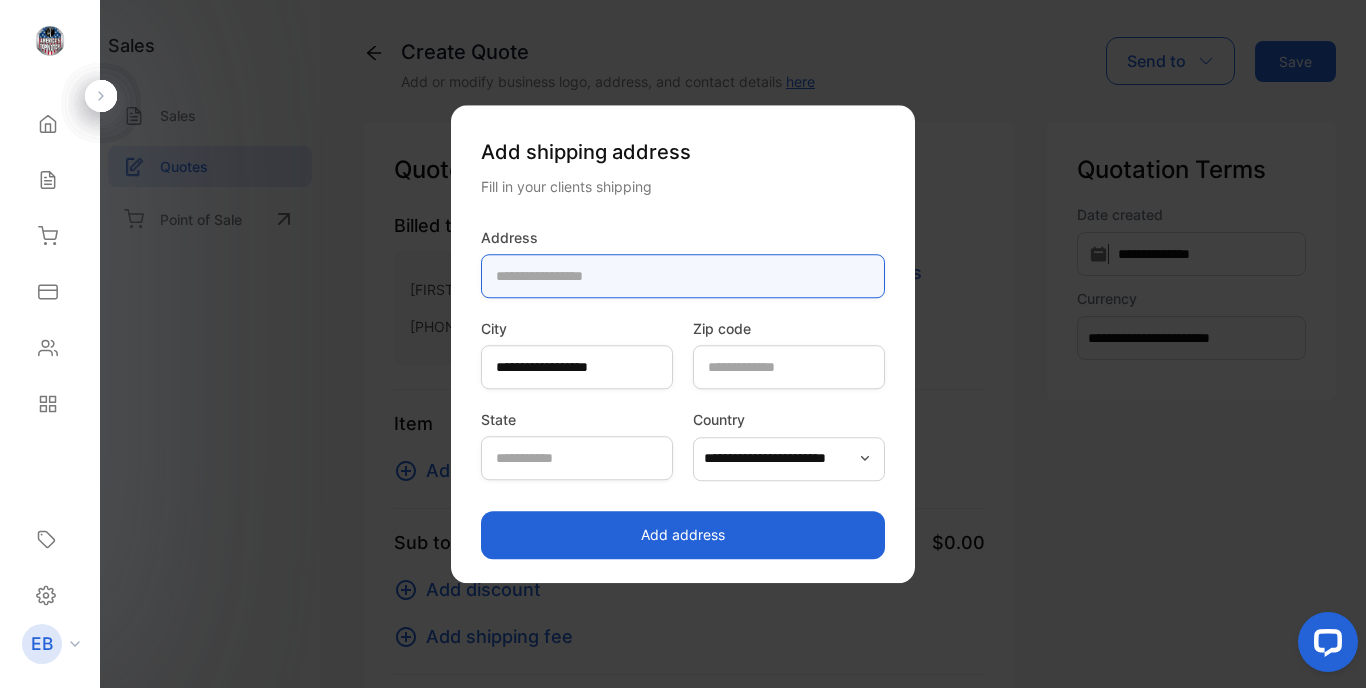 paste on "**********" 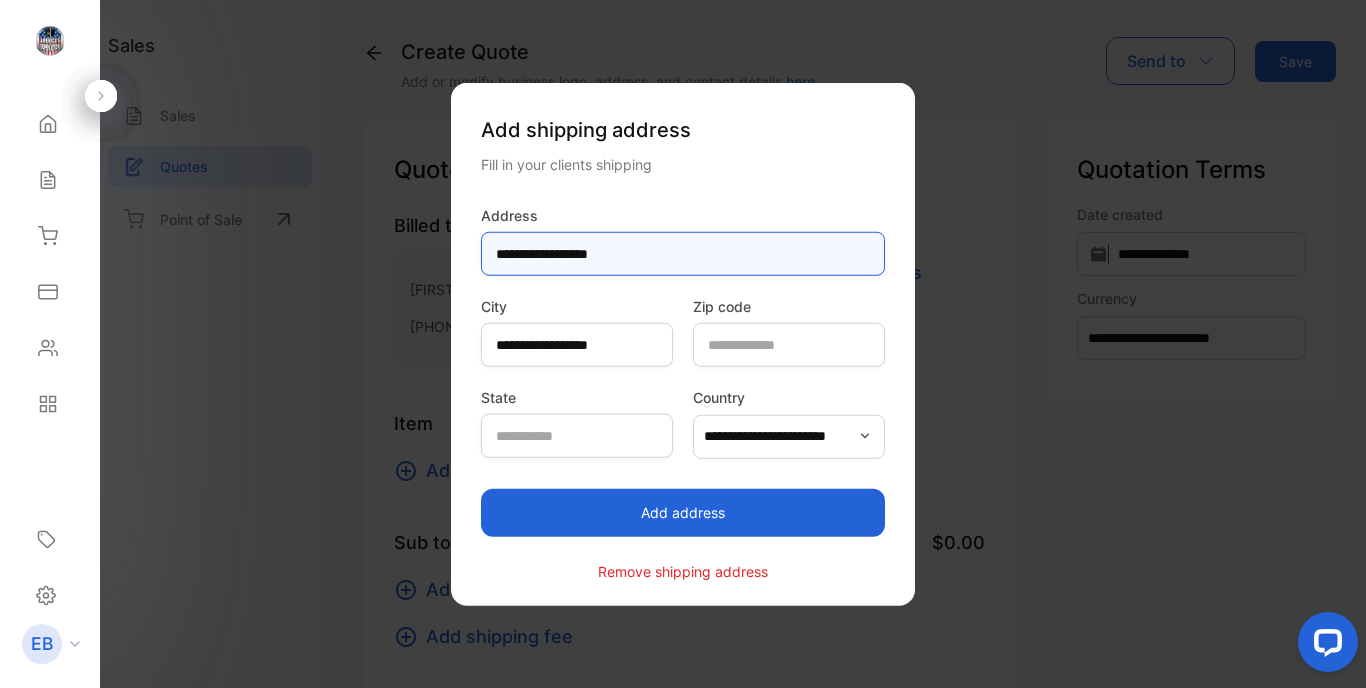 type on "**********" 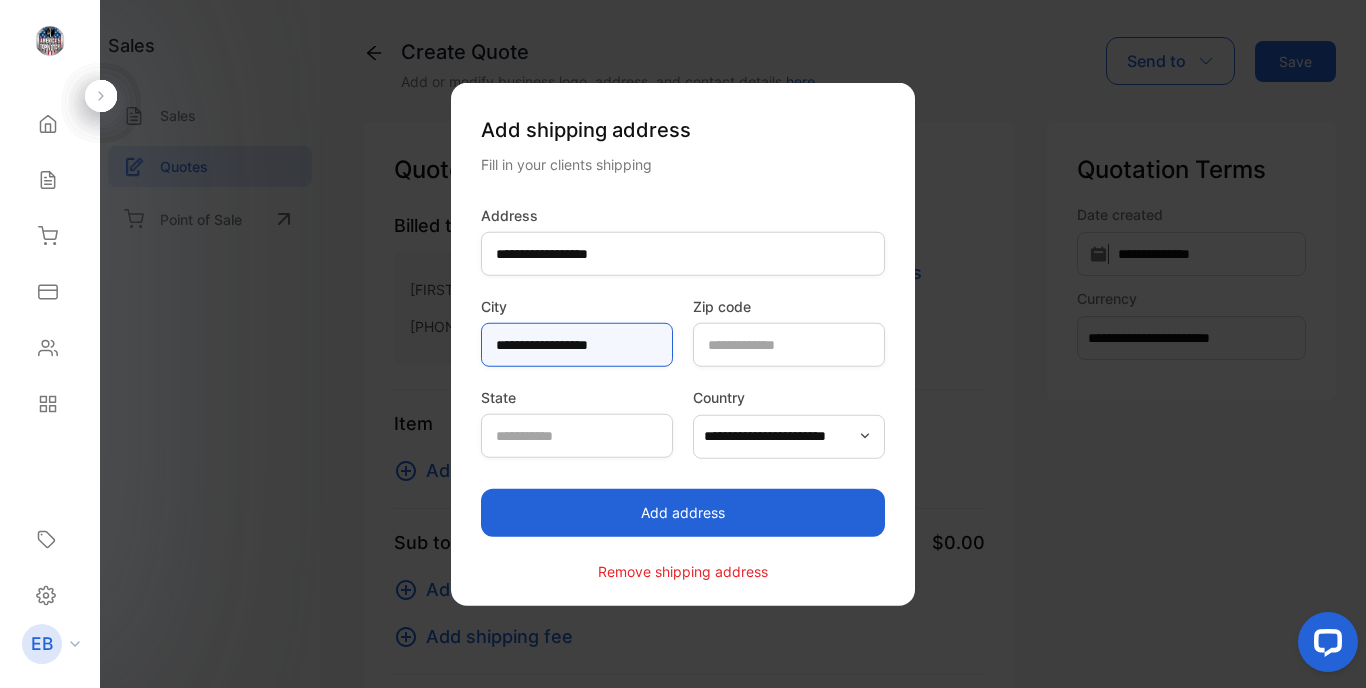 drag, startPoint x: 600, startPoint y: 351, endPoint x: 388, endPoint y: 351, distance: 212 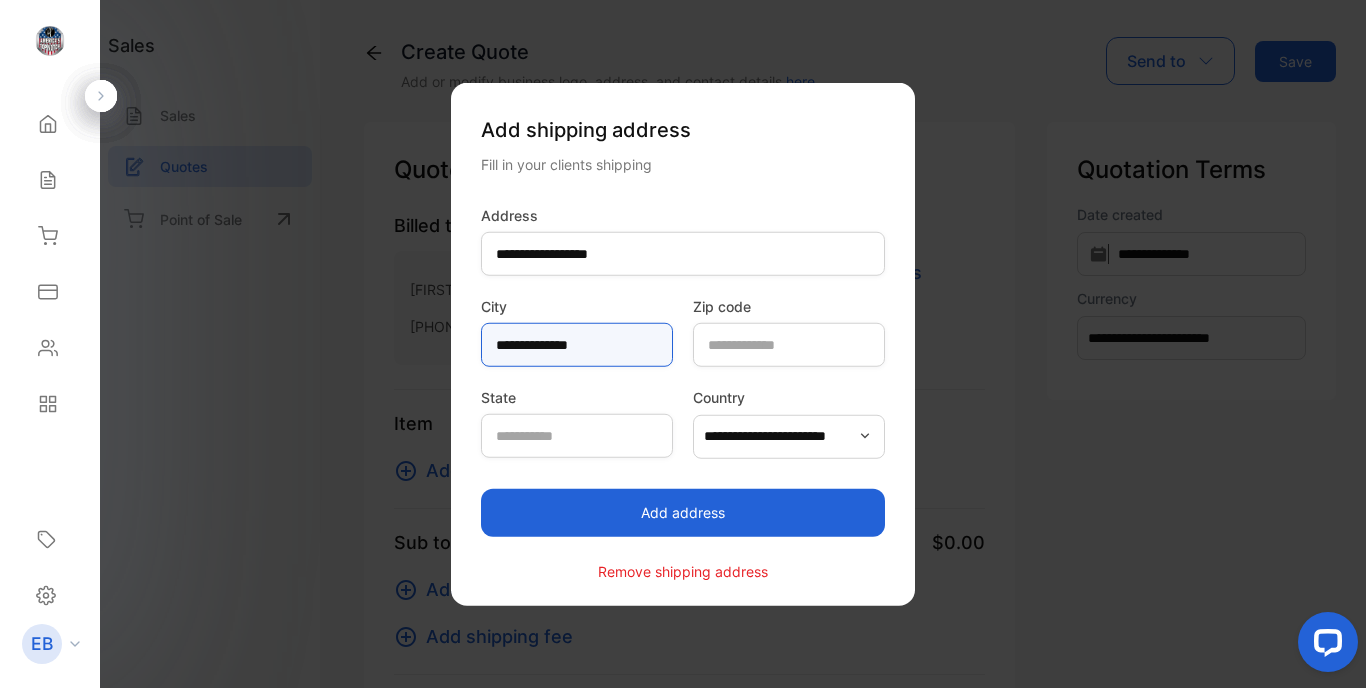 type on "**********" 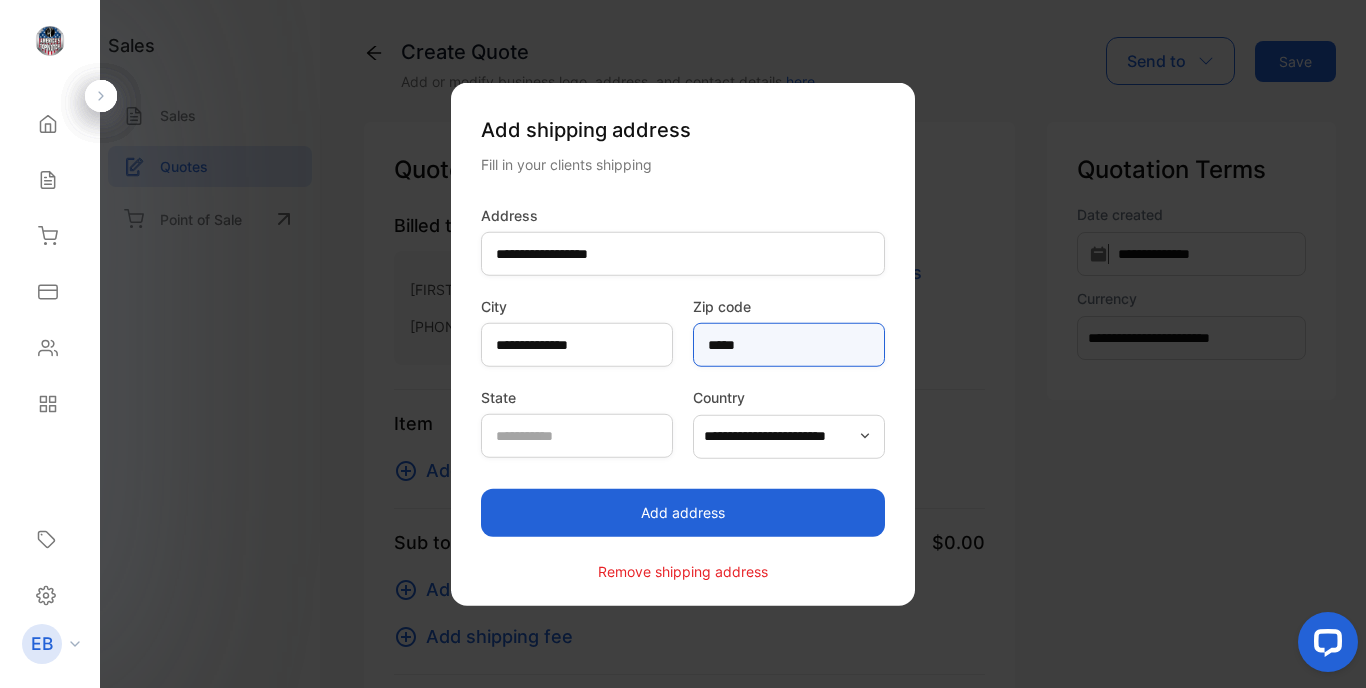 type on "*****" 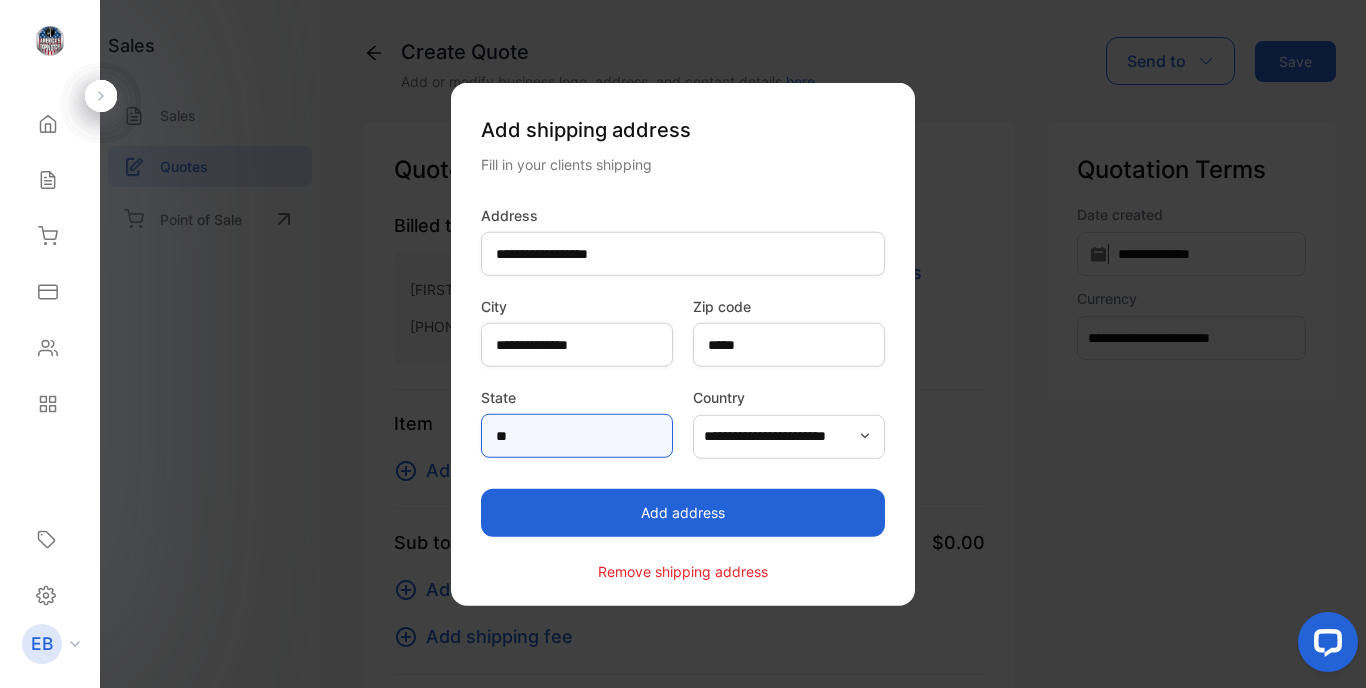 type on "**" 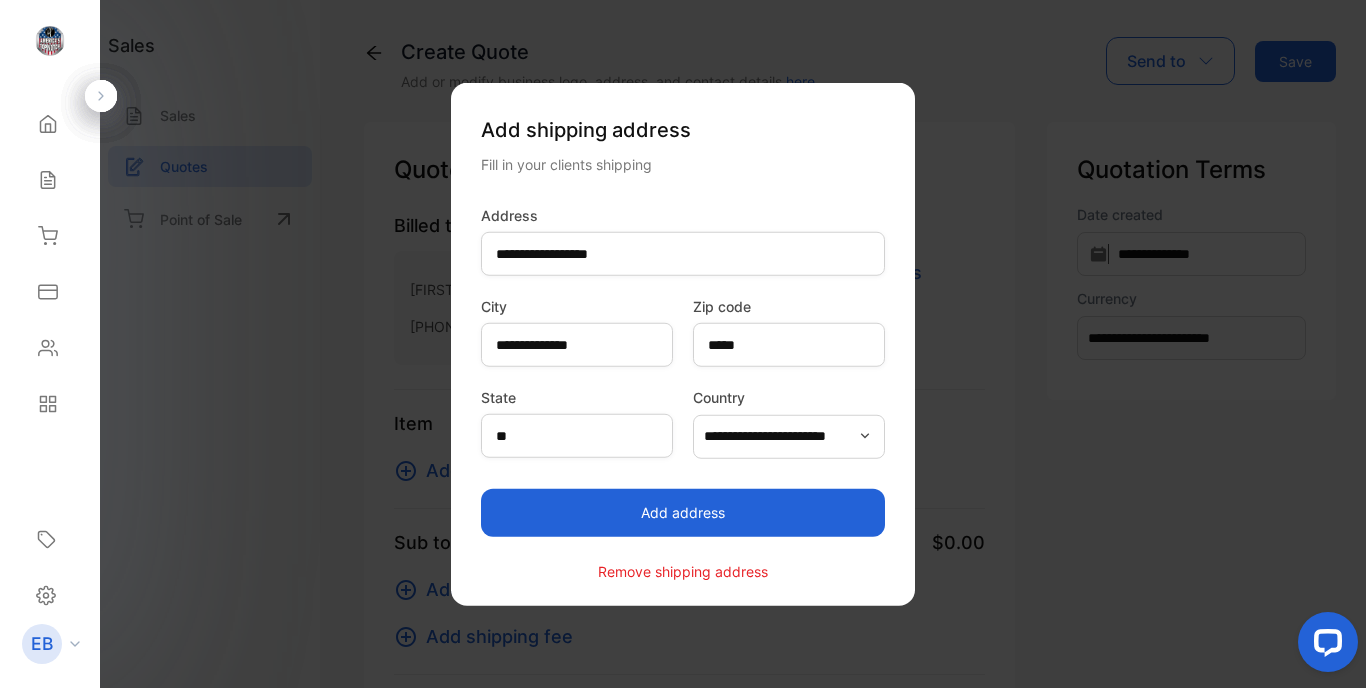 click on "Add address" at bounding box center (683, 512) 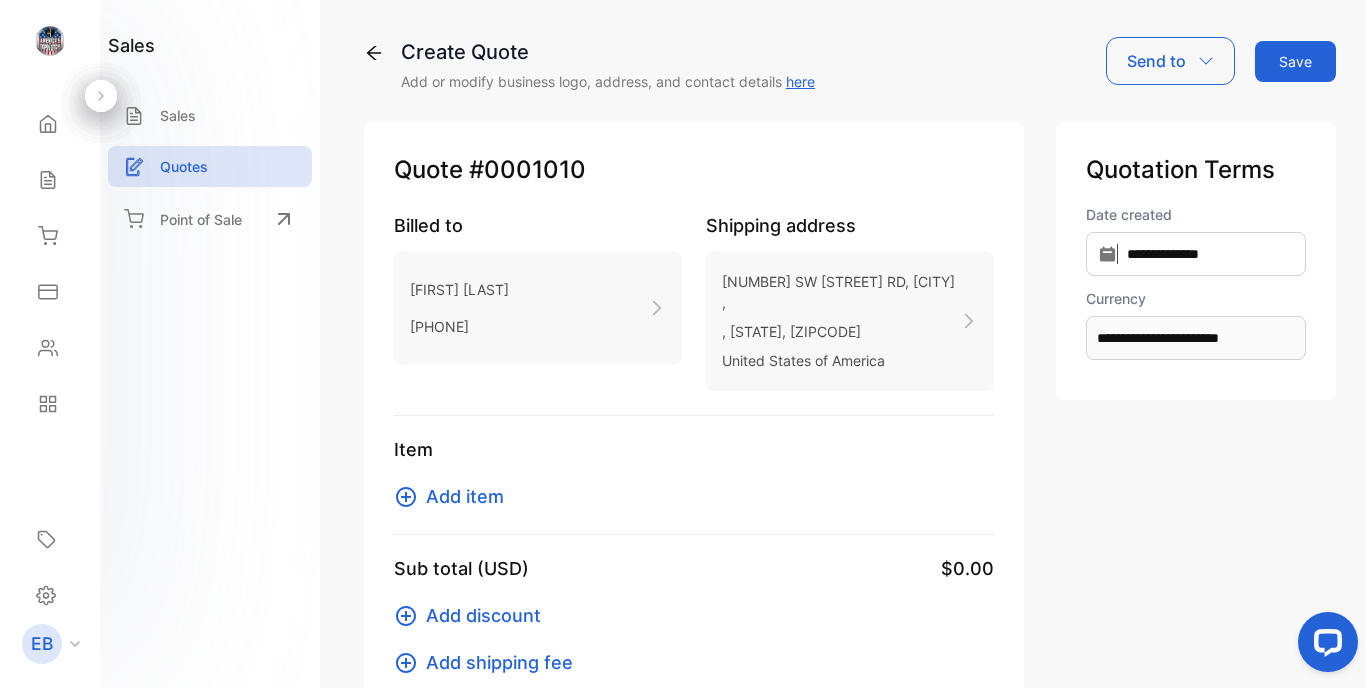 click on "Add item" at bounding box center [465, 496] 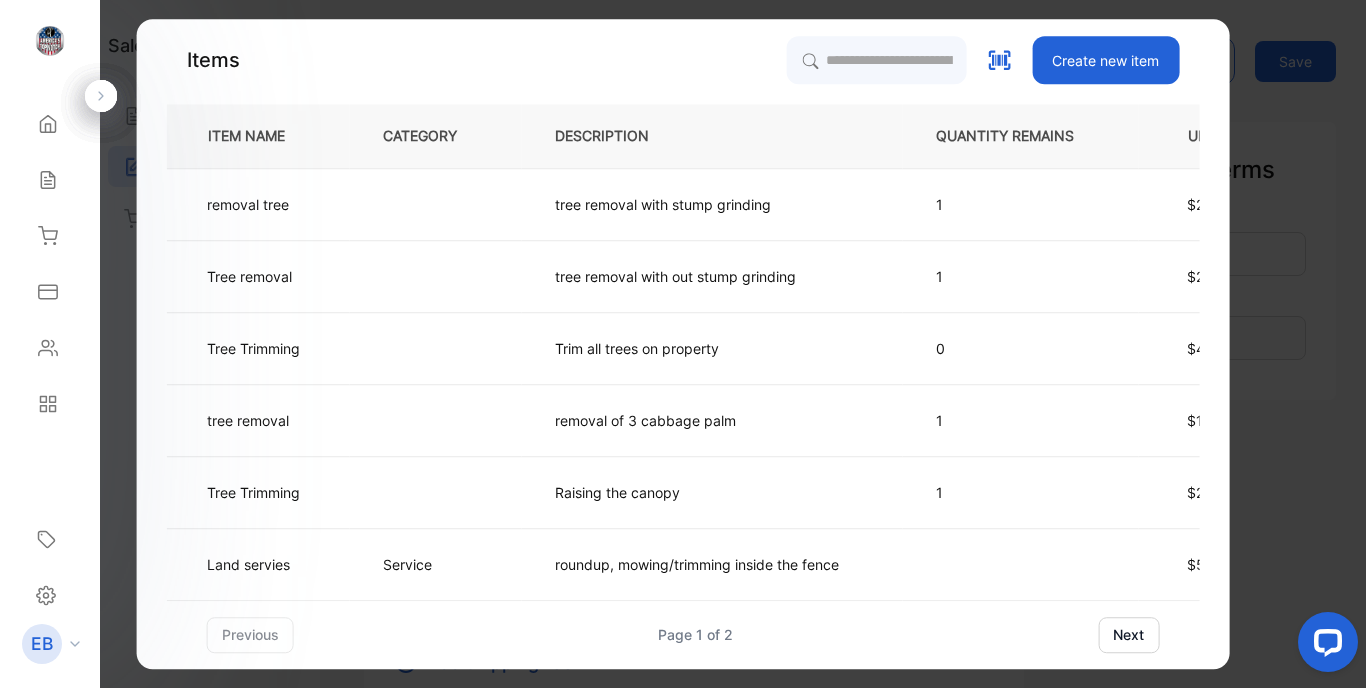 click on "Create new item" at bounding box center (1105, 60) 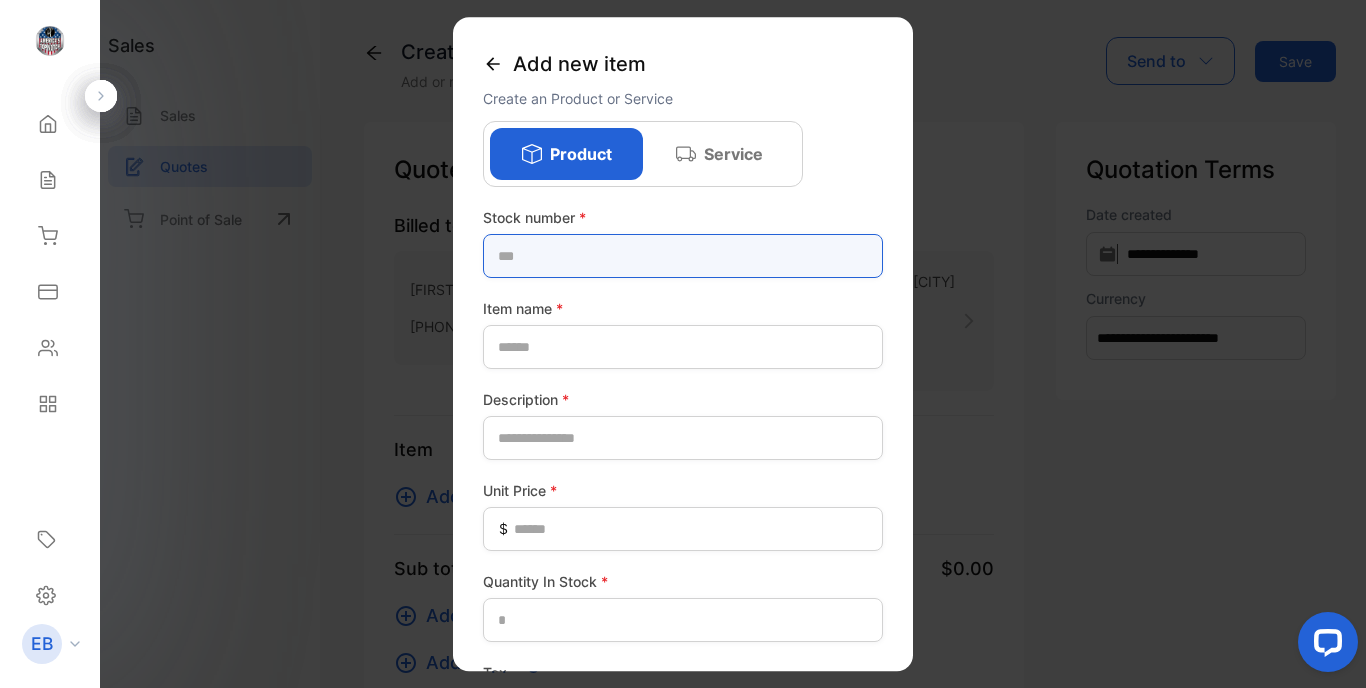 click at bounding box center [683, 256] 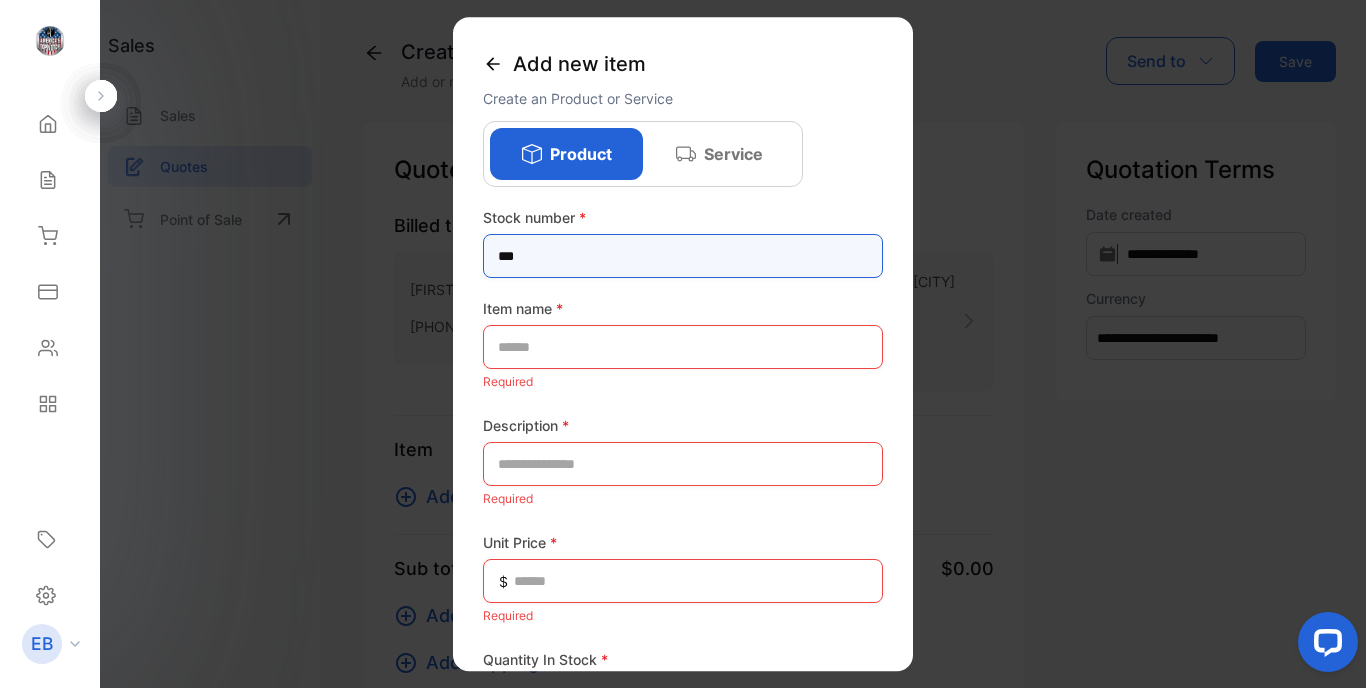 type on "***" 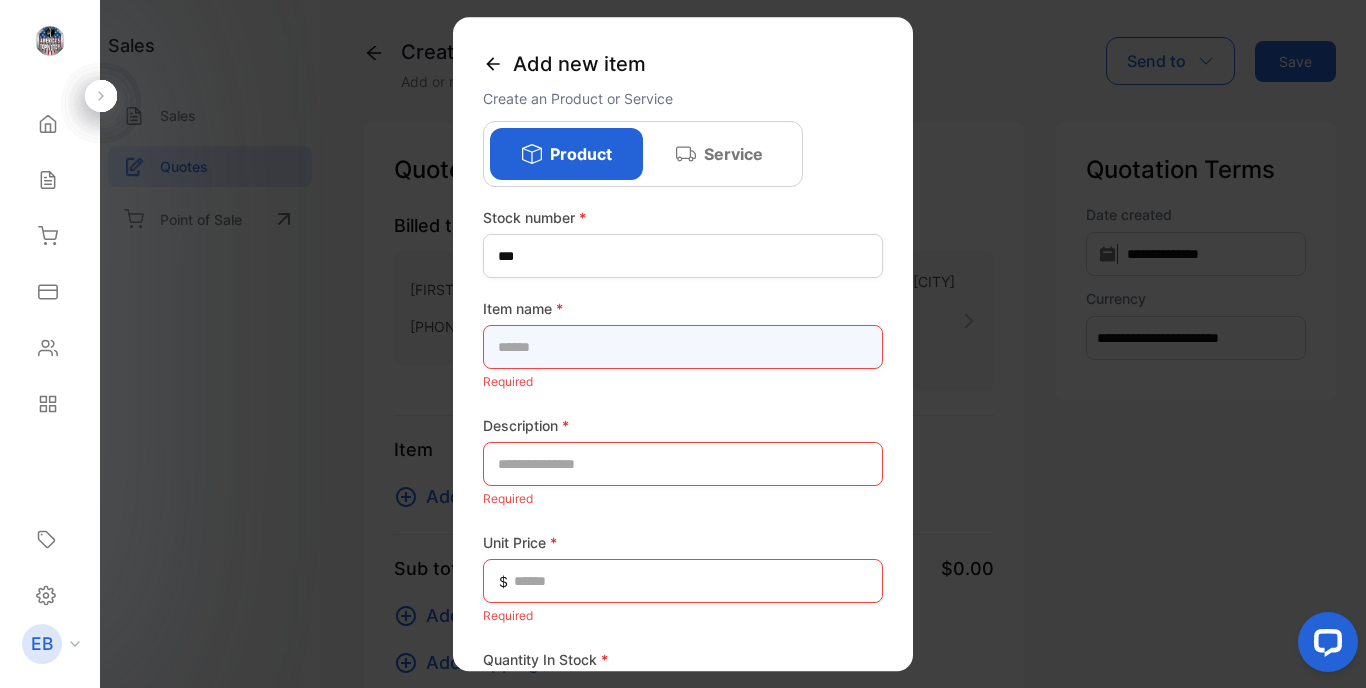 click at bounding box center [683, 347] 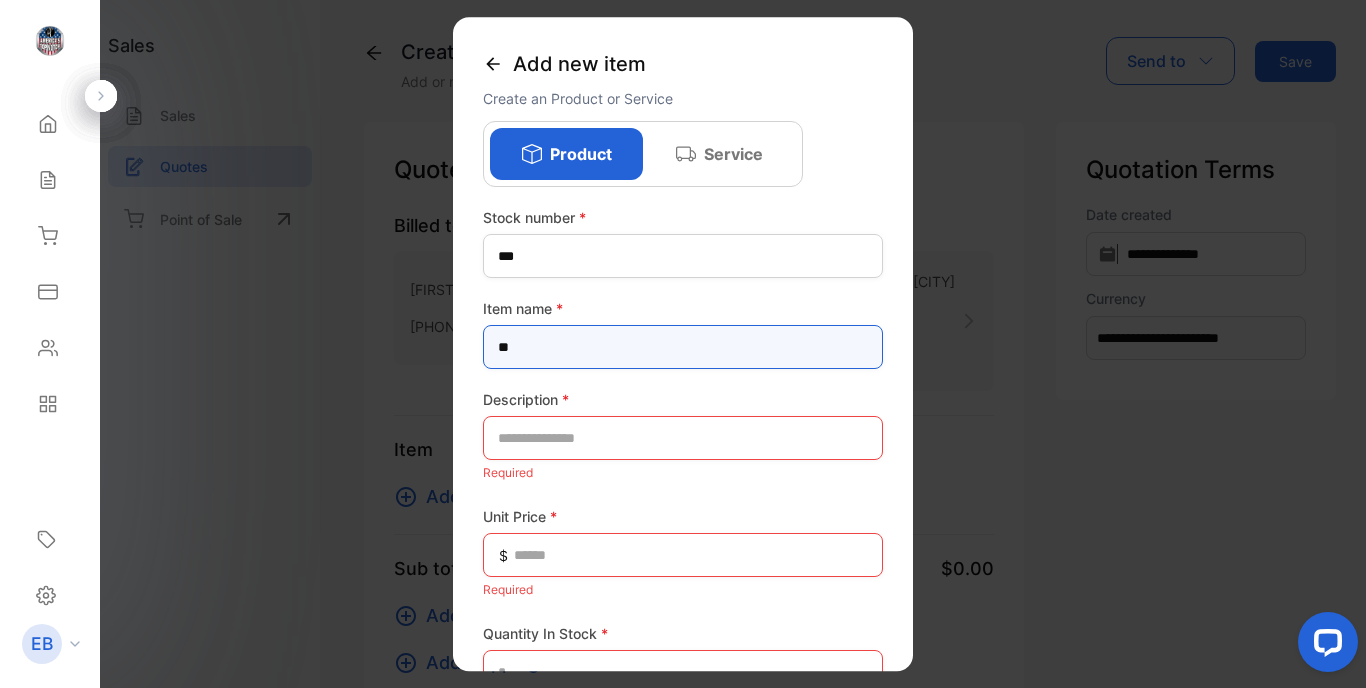 type on "*" 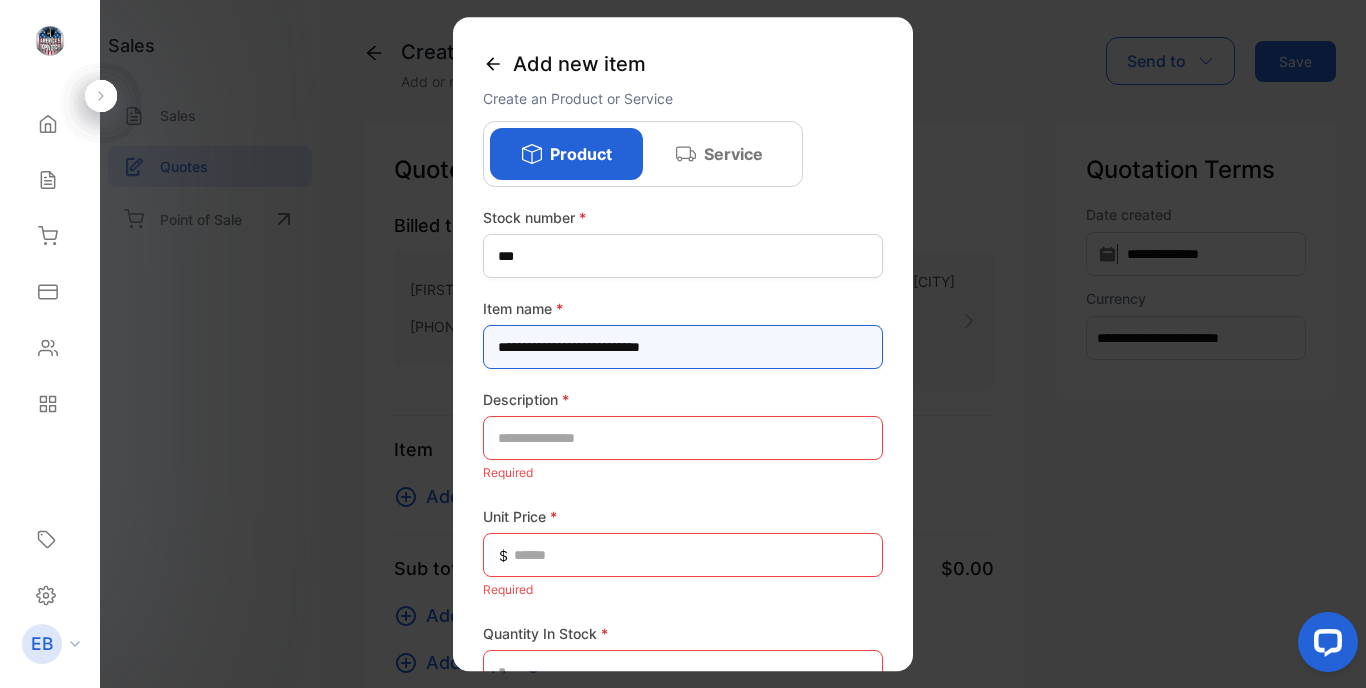 type on "**********" 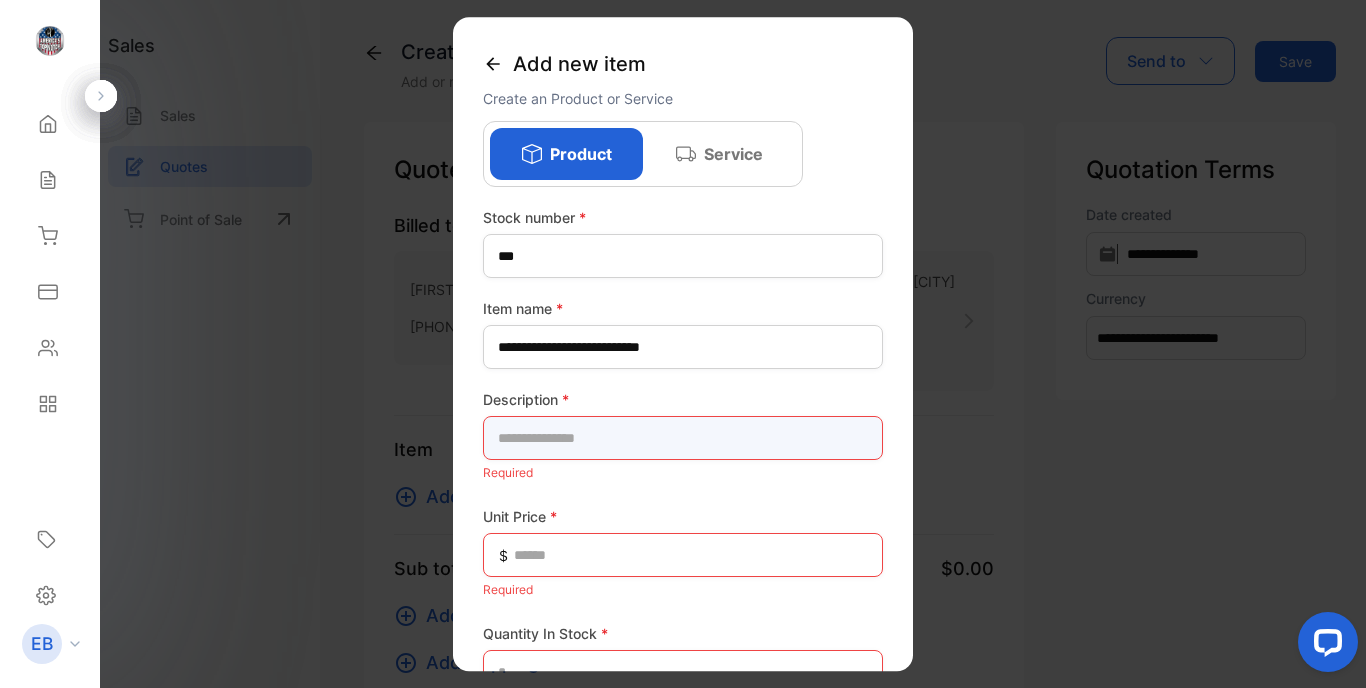 click at bounding box center (683, 438) 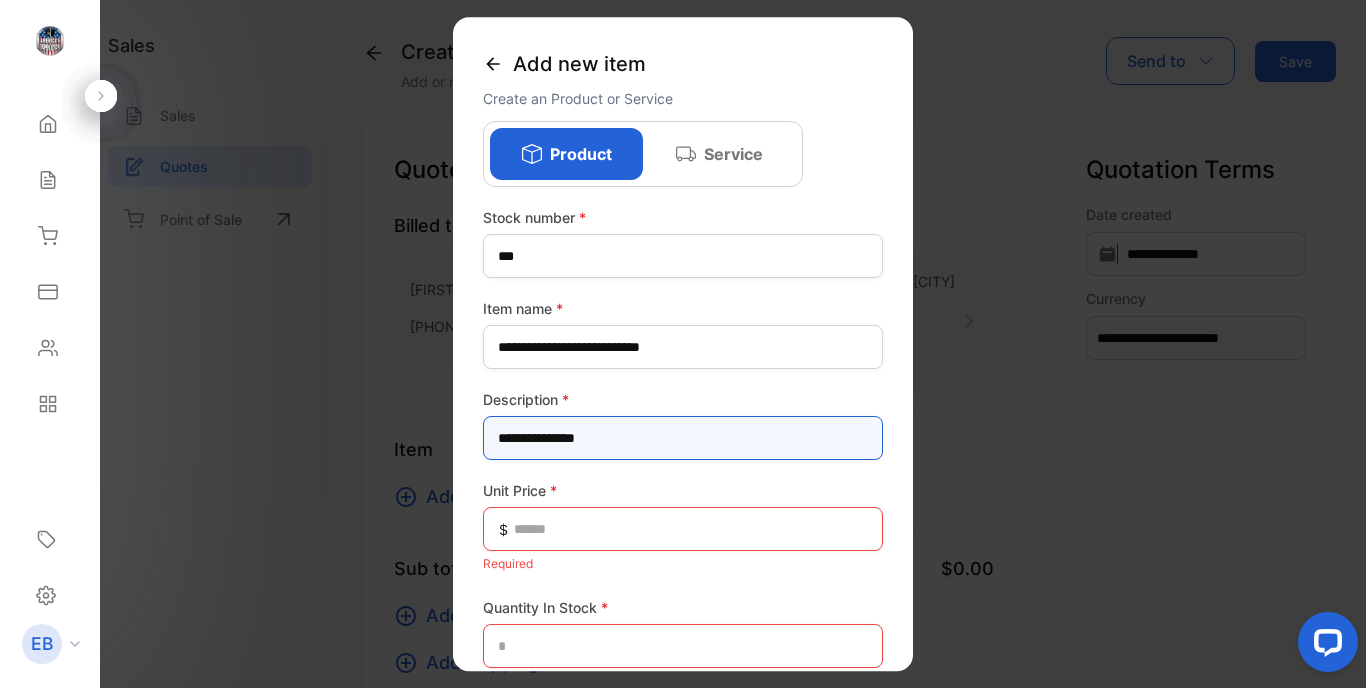 type on "**********" 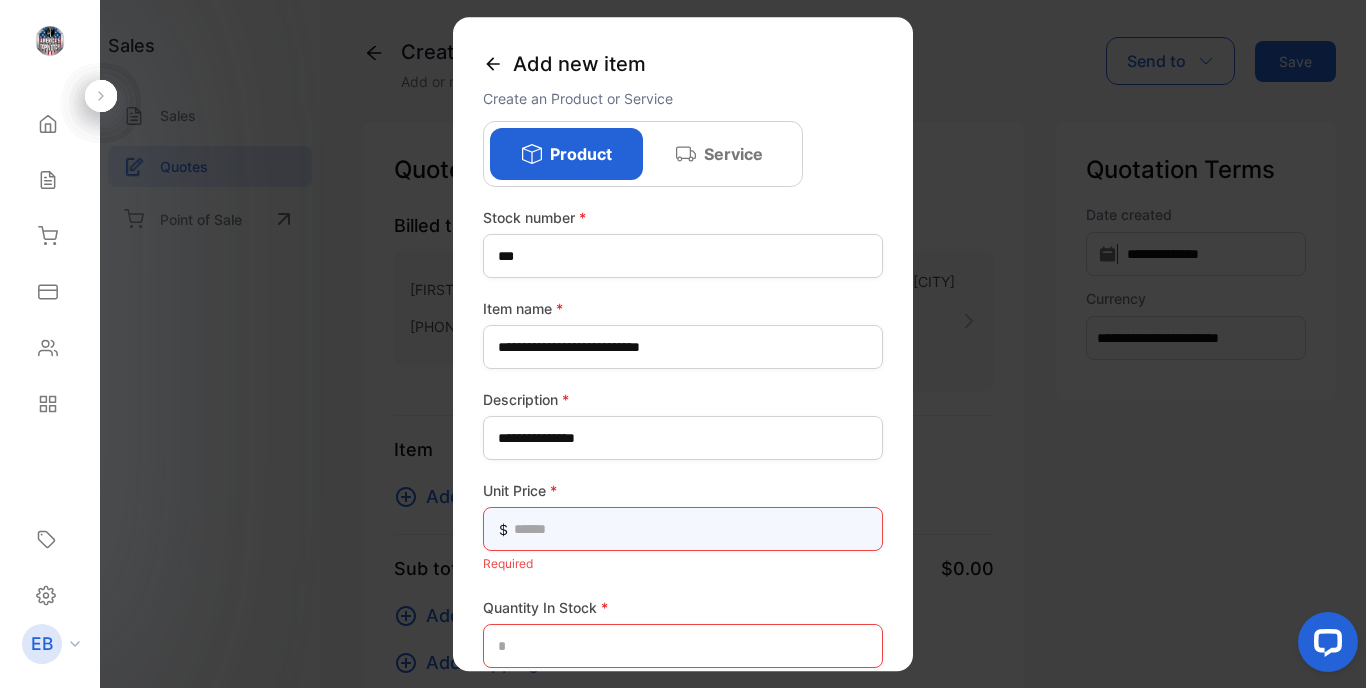 click at bounding box center (683, 529) 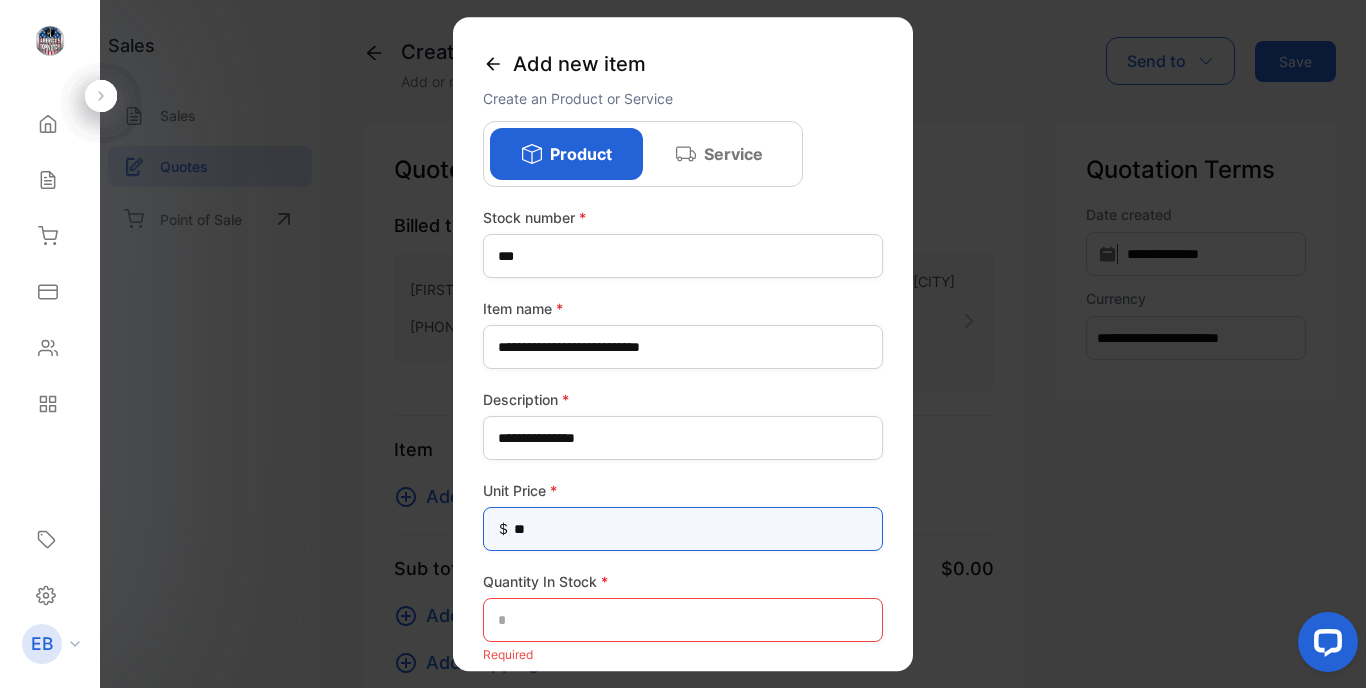 type on "***" 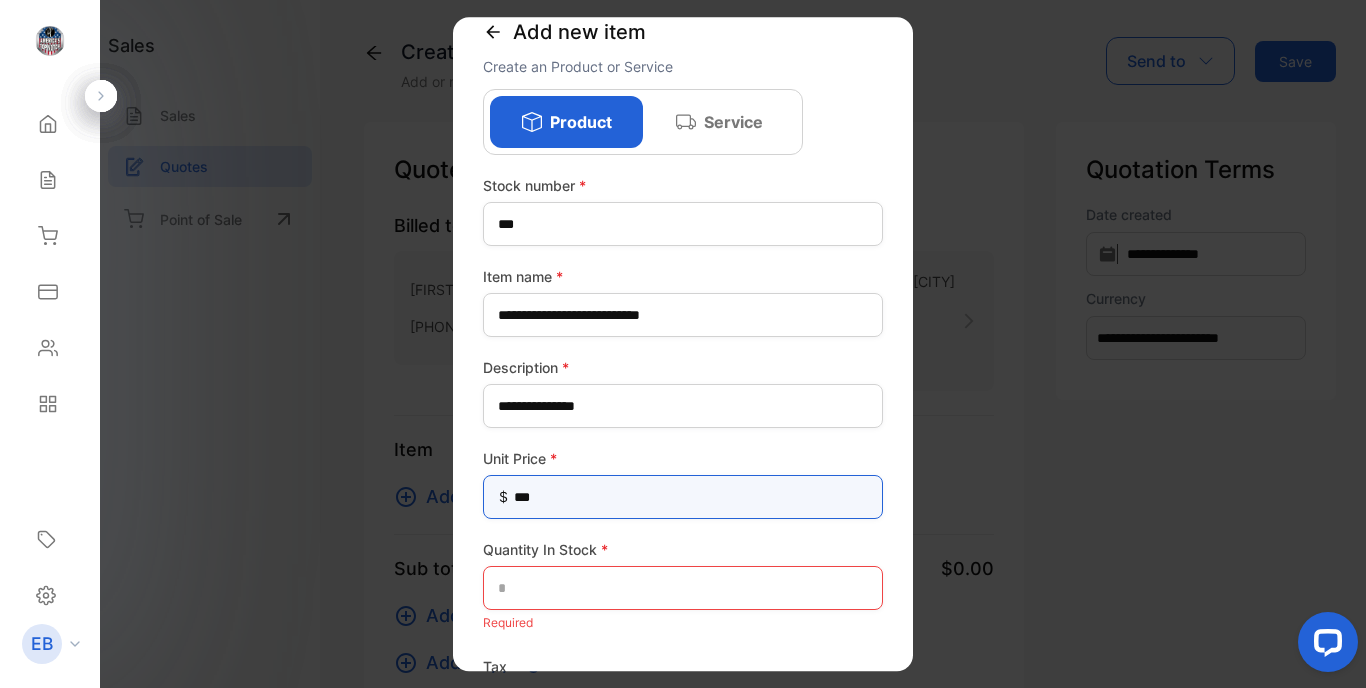 scroll, scrollTop: 81, scrollLeft: 0, axis: vertical 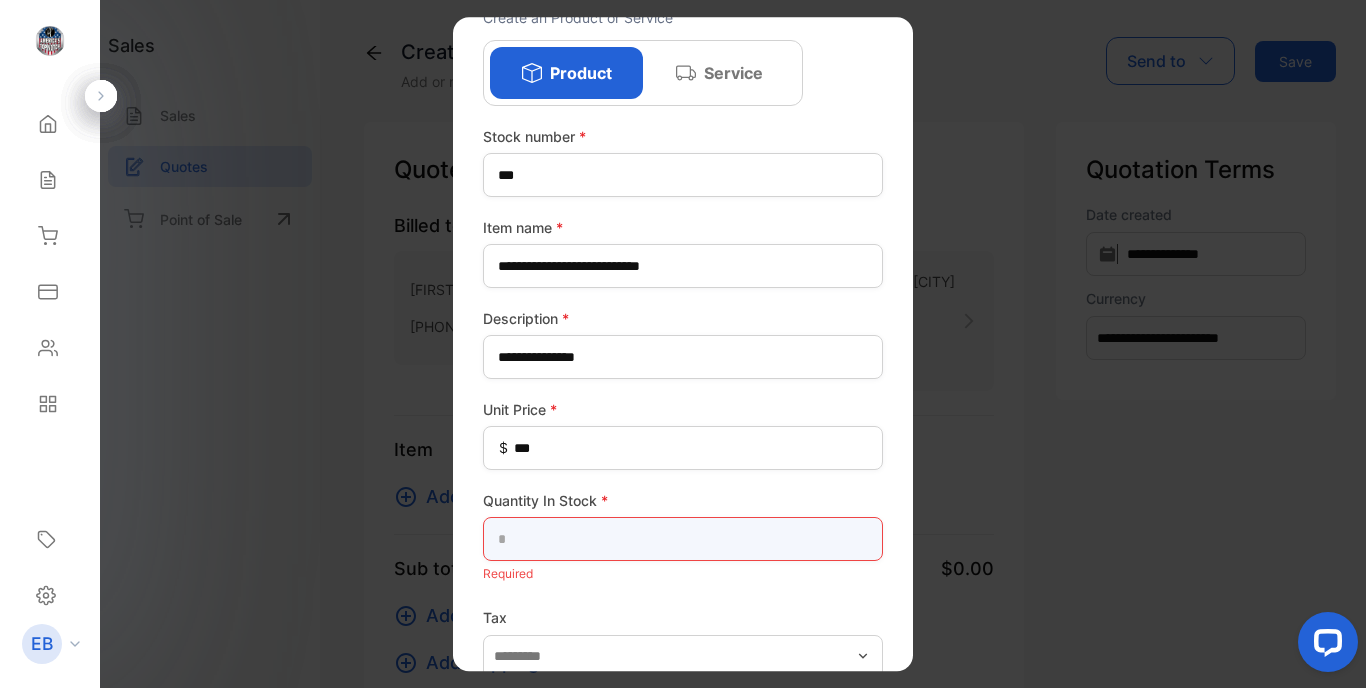 click at bounding box center (683, 539) 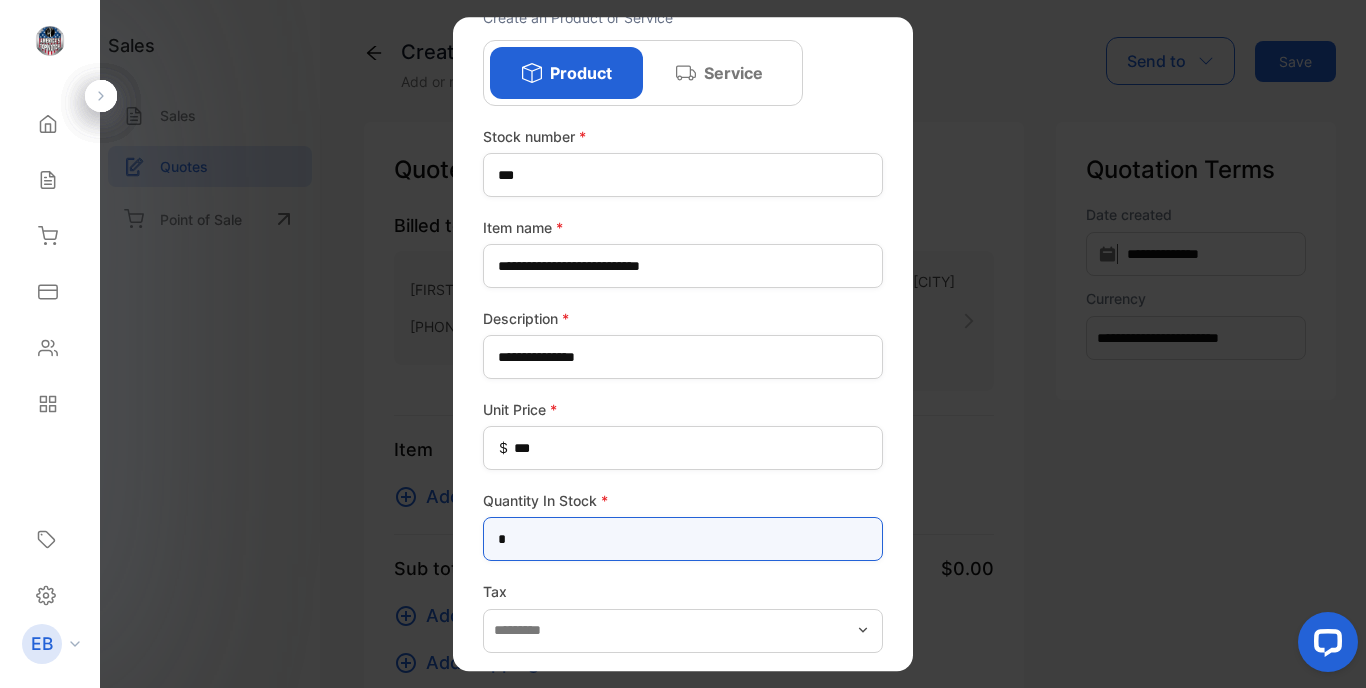 scroll, scrollTop: 163, scrollLeft: 0, axis: vertical 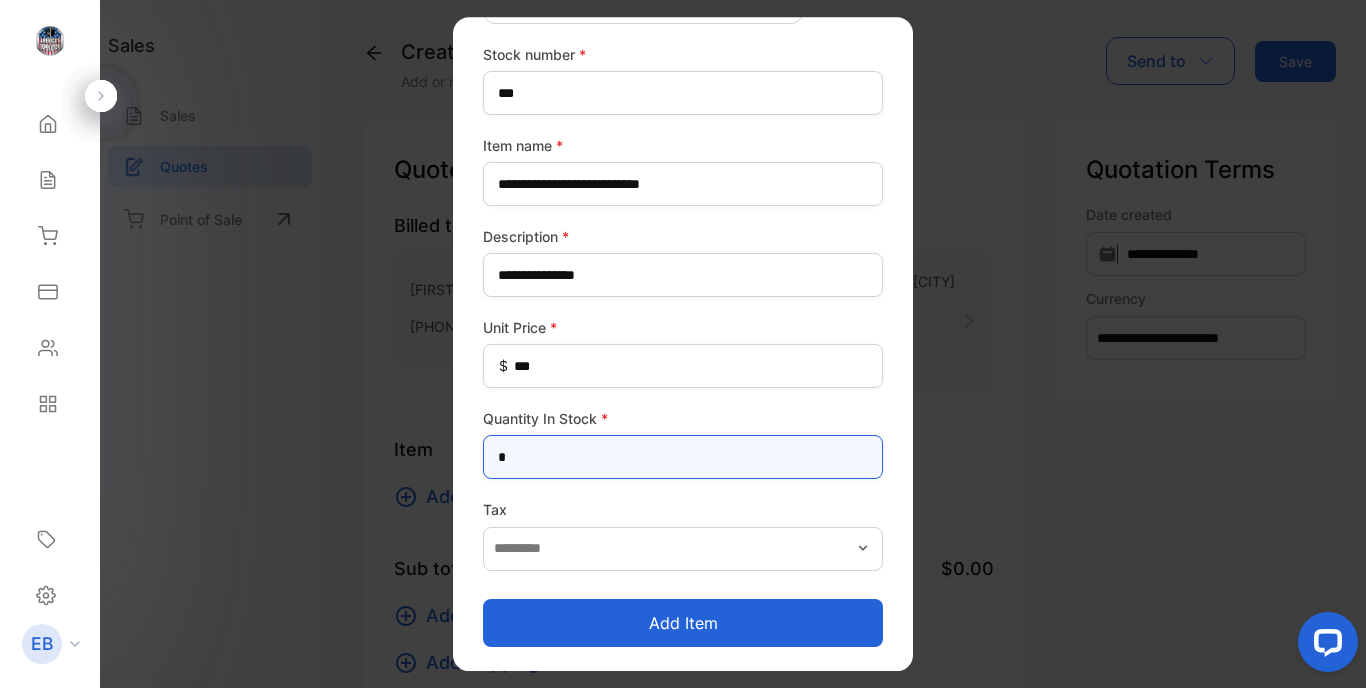 type on "*" 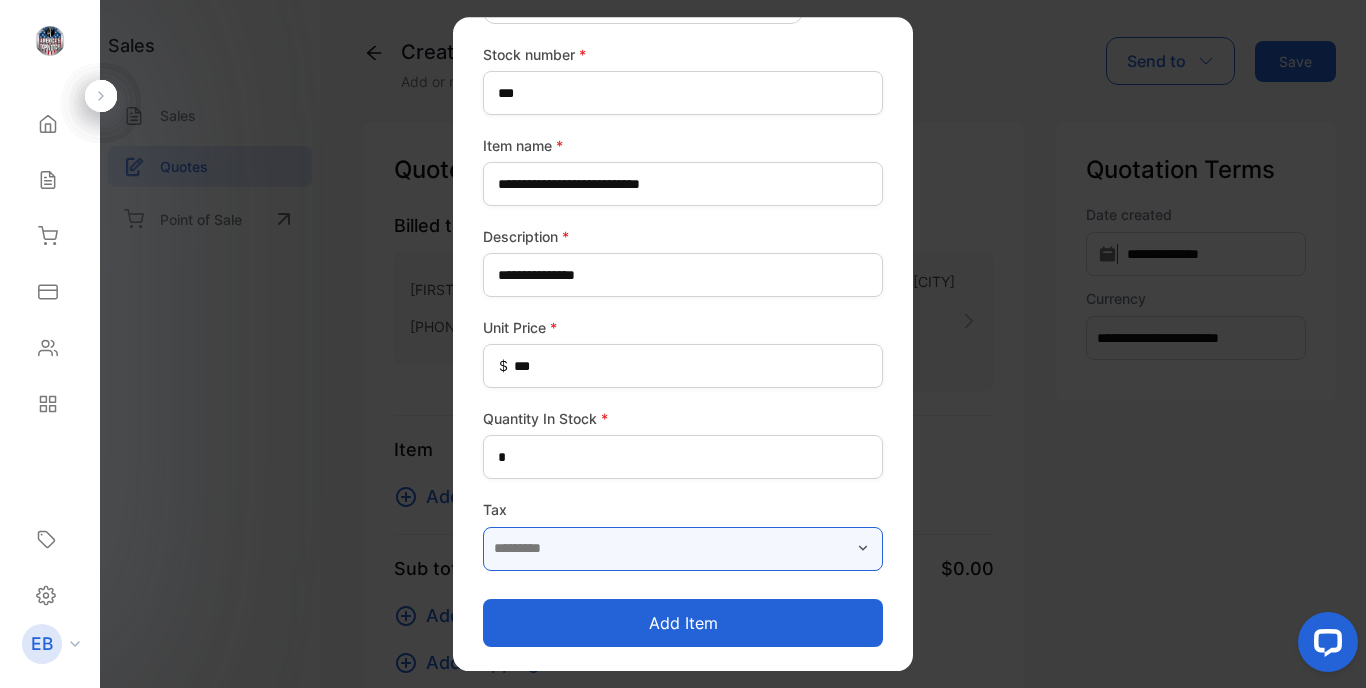 click at bounding box center (683, 549) 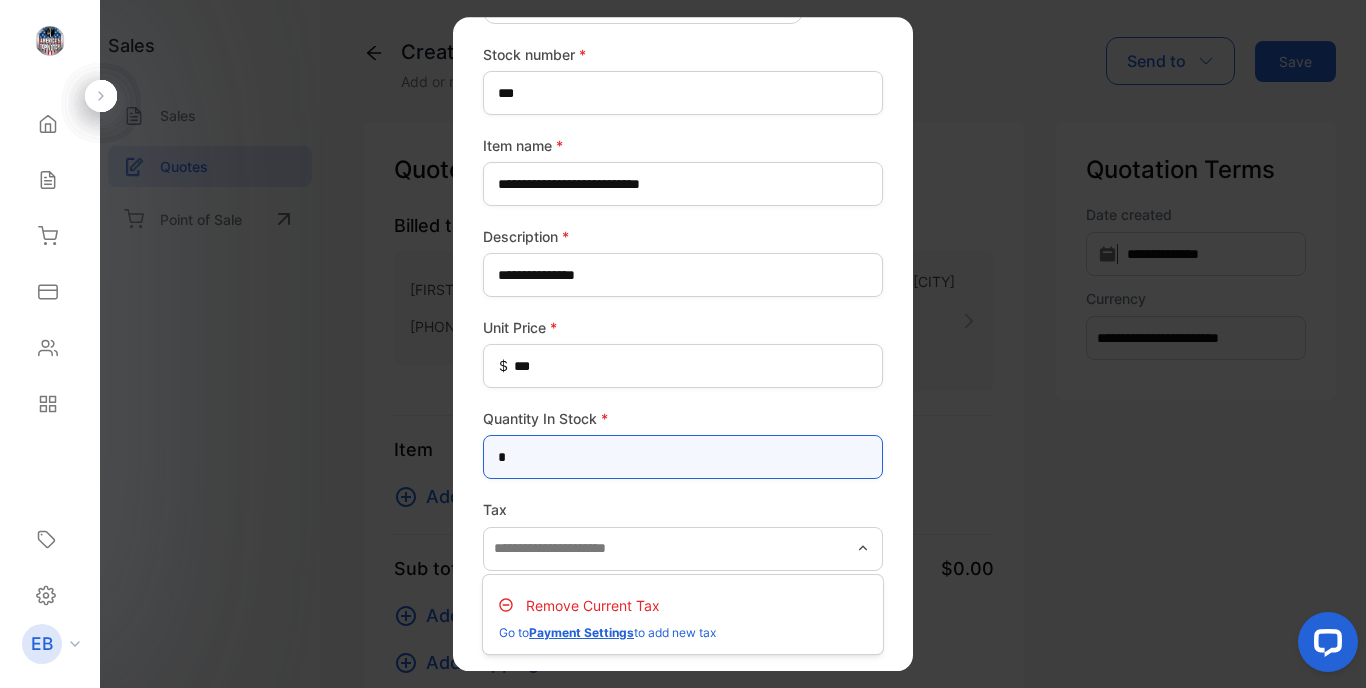 click on "*" at bounding box center [683, 457] 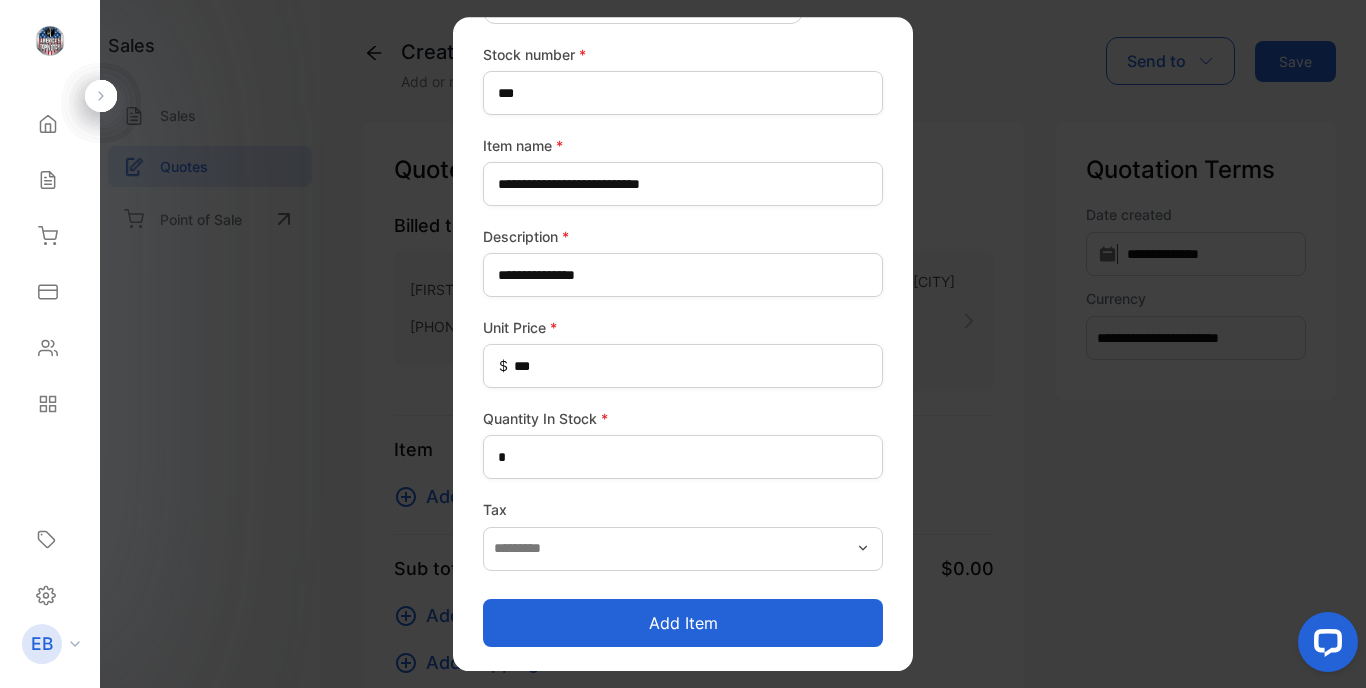 click on "Add item" at bounding box center [683, 623] 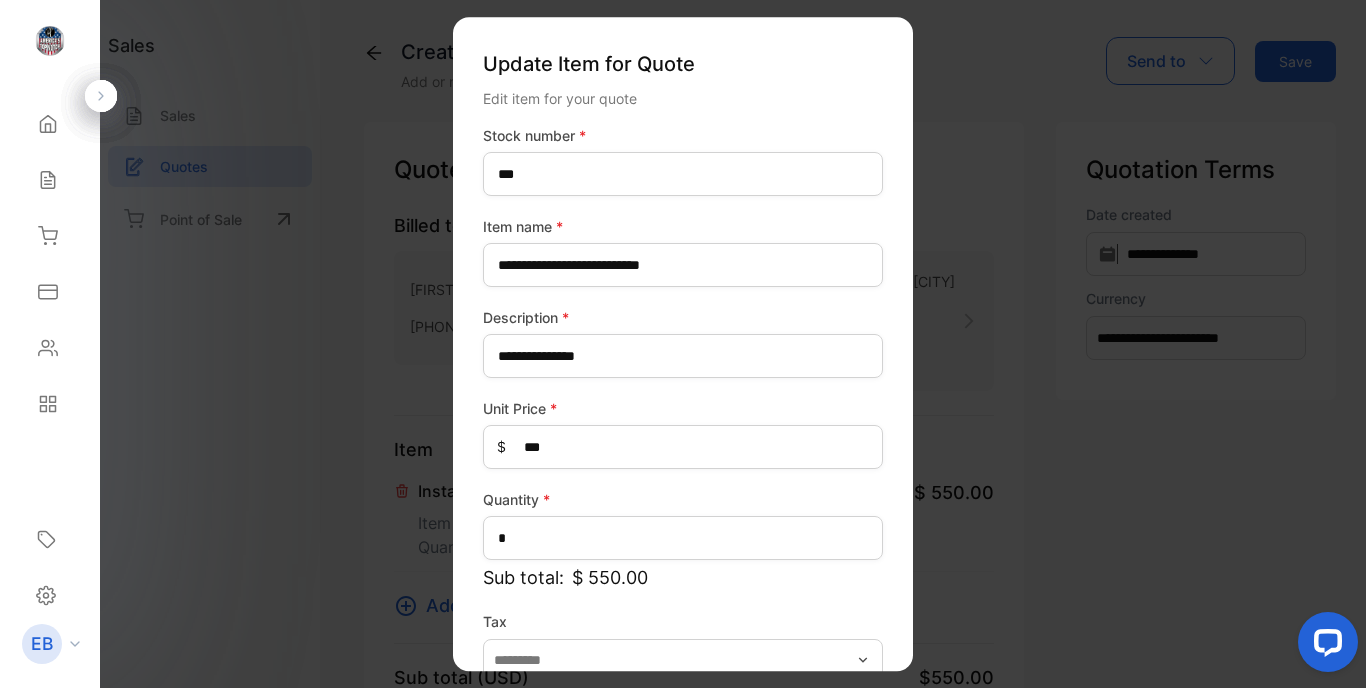 scroll, scrollTop: 112, scrollLeft: 0, axis: vertical 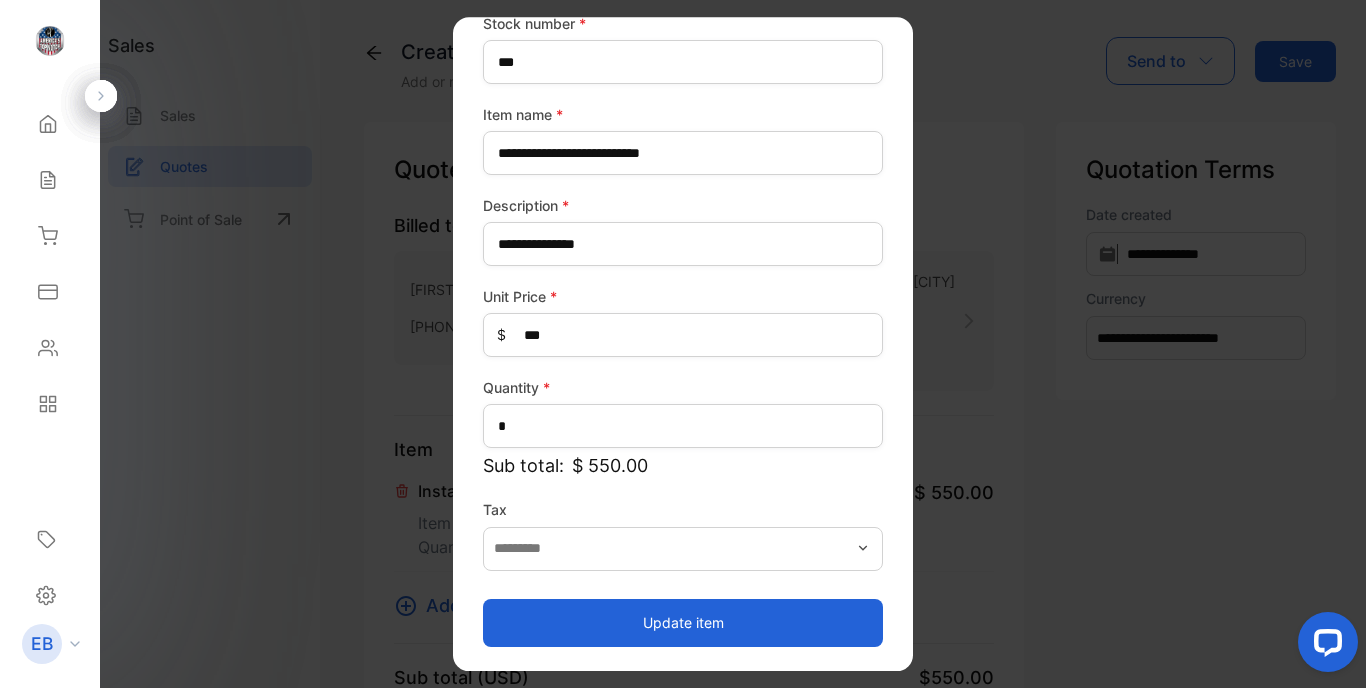 click on "Update item" at bounding box center [683, 623] 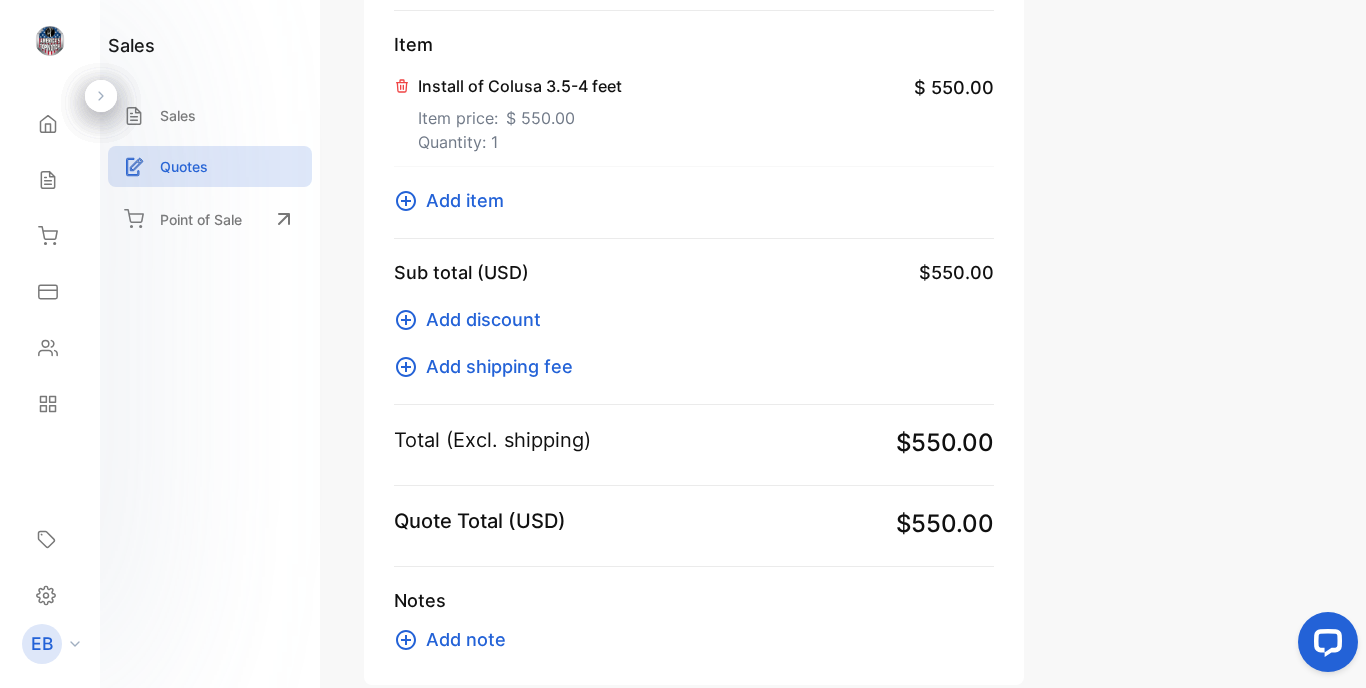 scroll, scrollTop: 514, scrollLeft: 0, axis: vertical 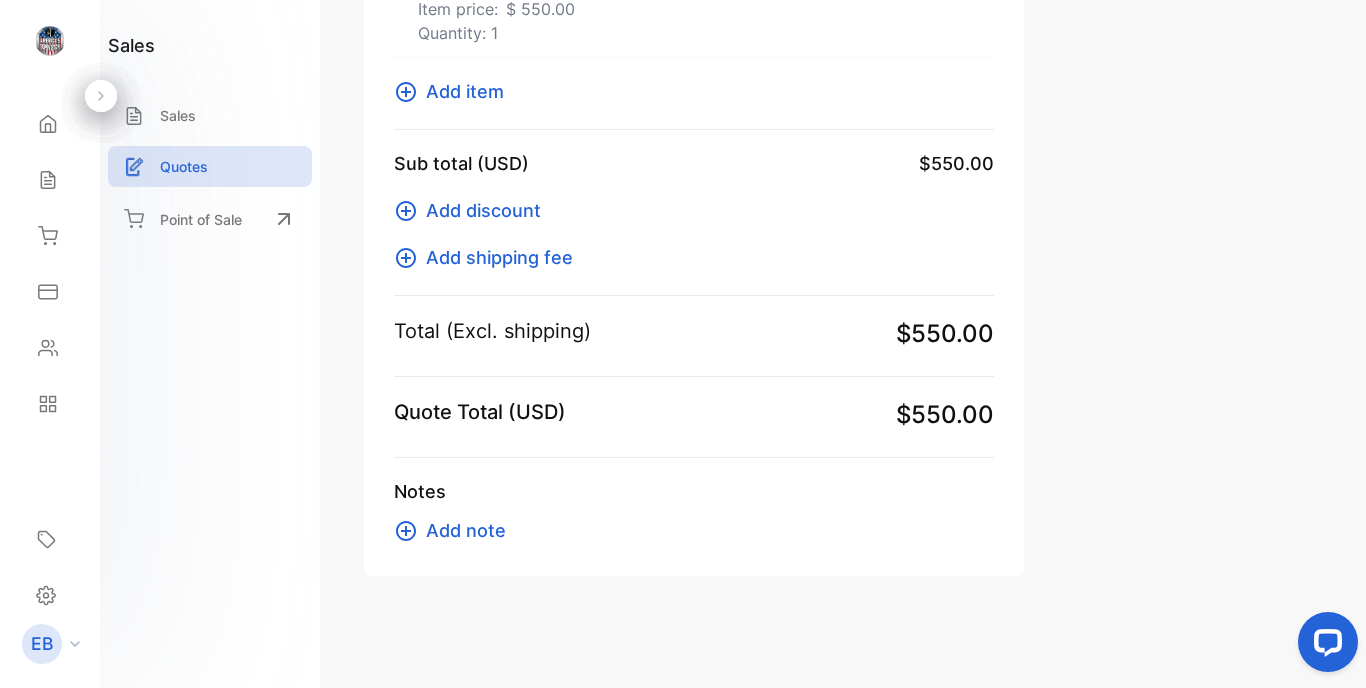 click on "Add note" at bounding box center [466, 530] 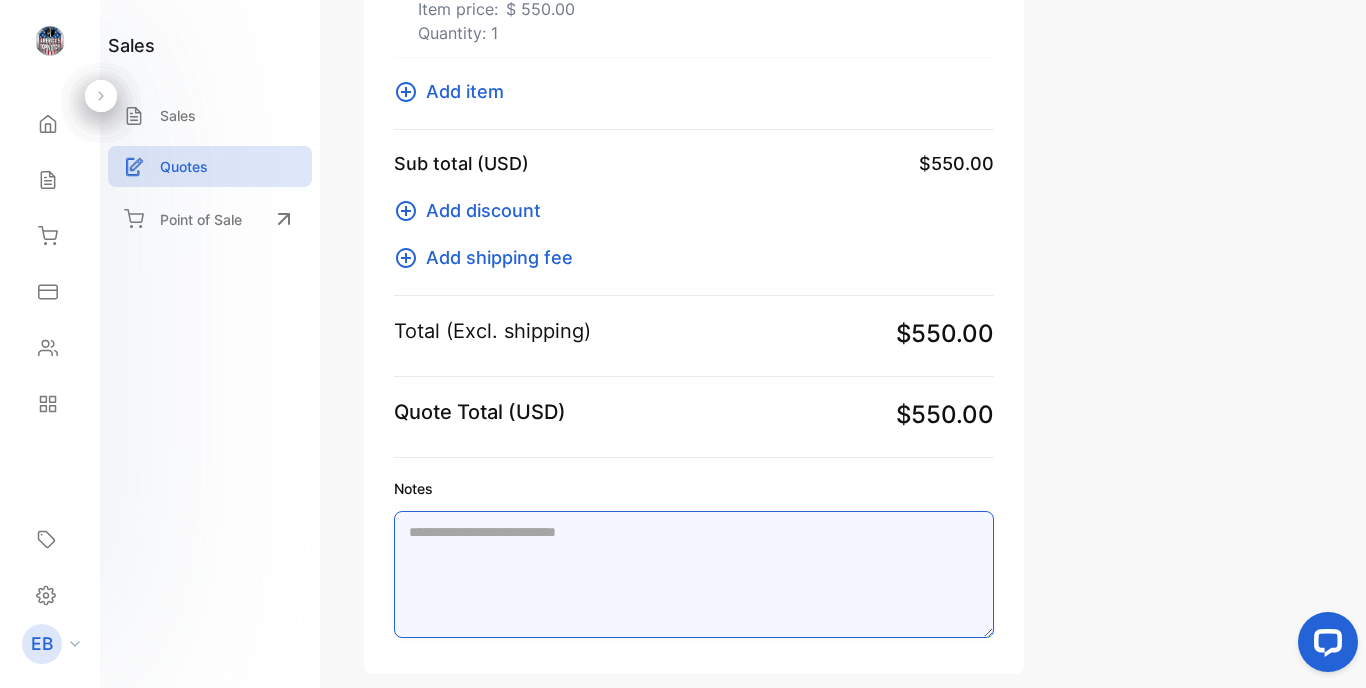 click on "Notes" at bounding box center [694, 574] 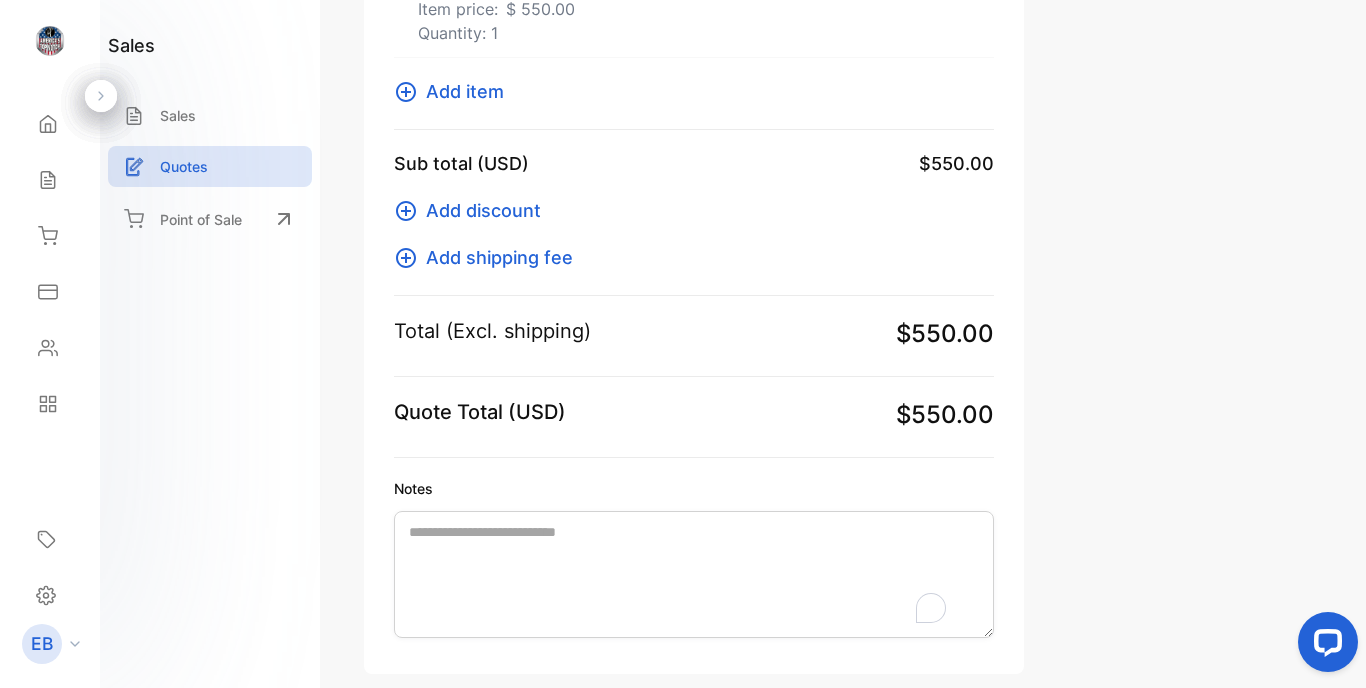 scroll, scrollTop: 382, scrollLeft: 0, axis: vertical 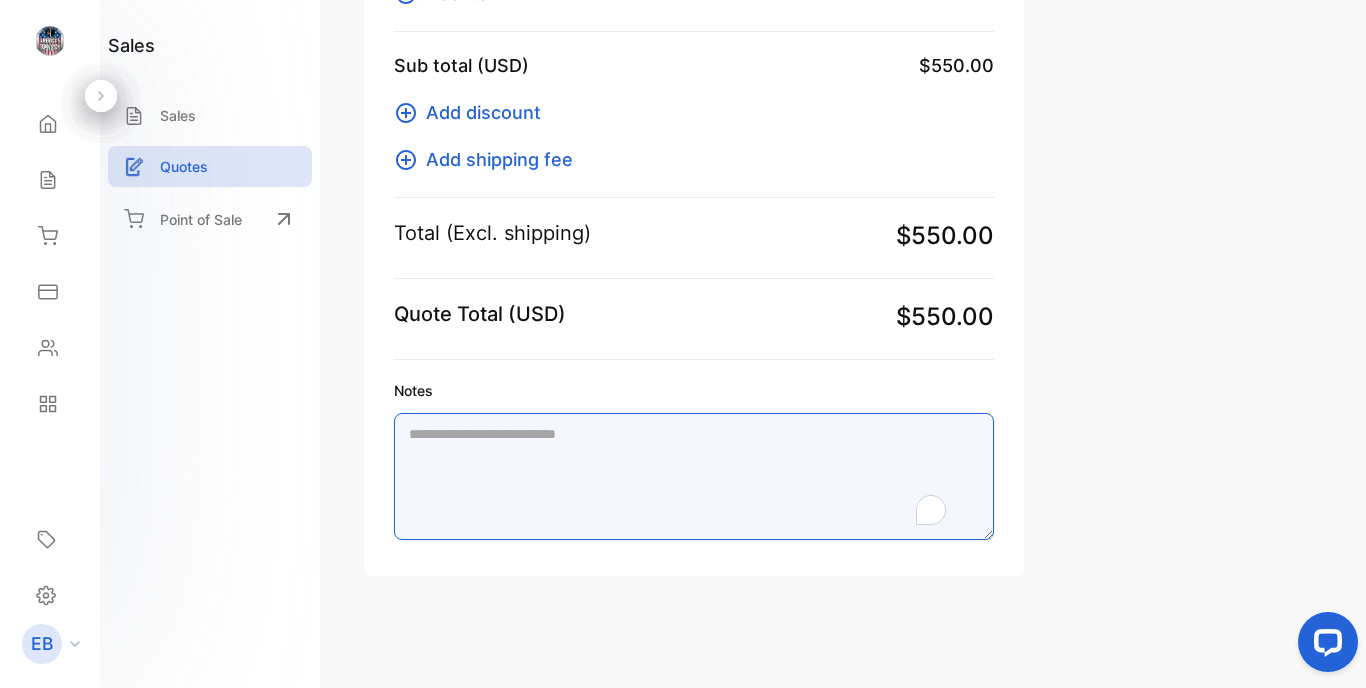 click on "Notes" at bounding box center (694, 476) 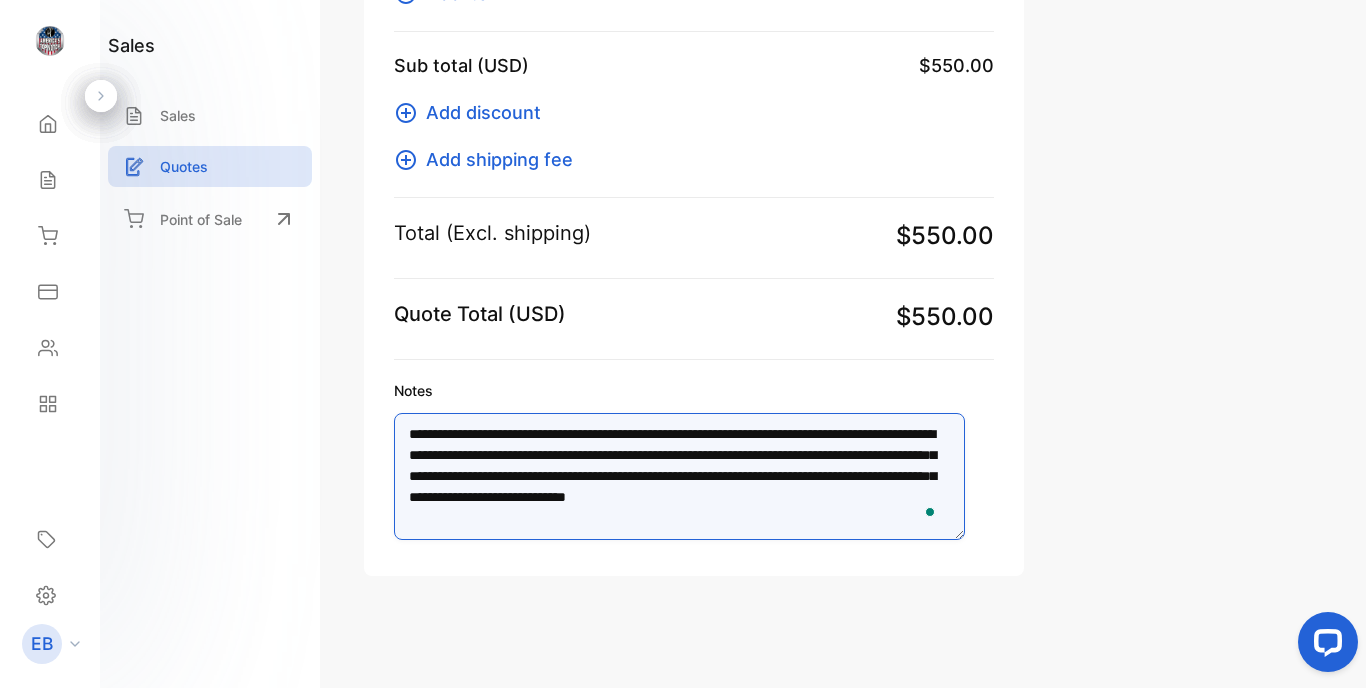 scroll, scrollTop: 9, scrollLeft: 0, axis: vertical 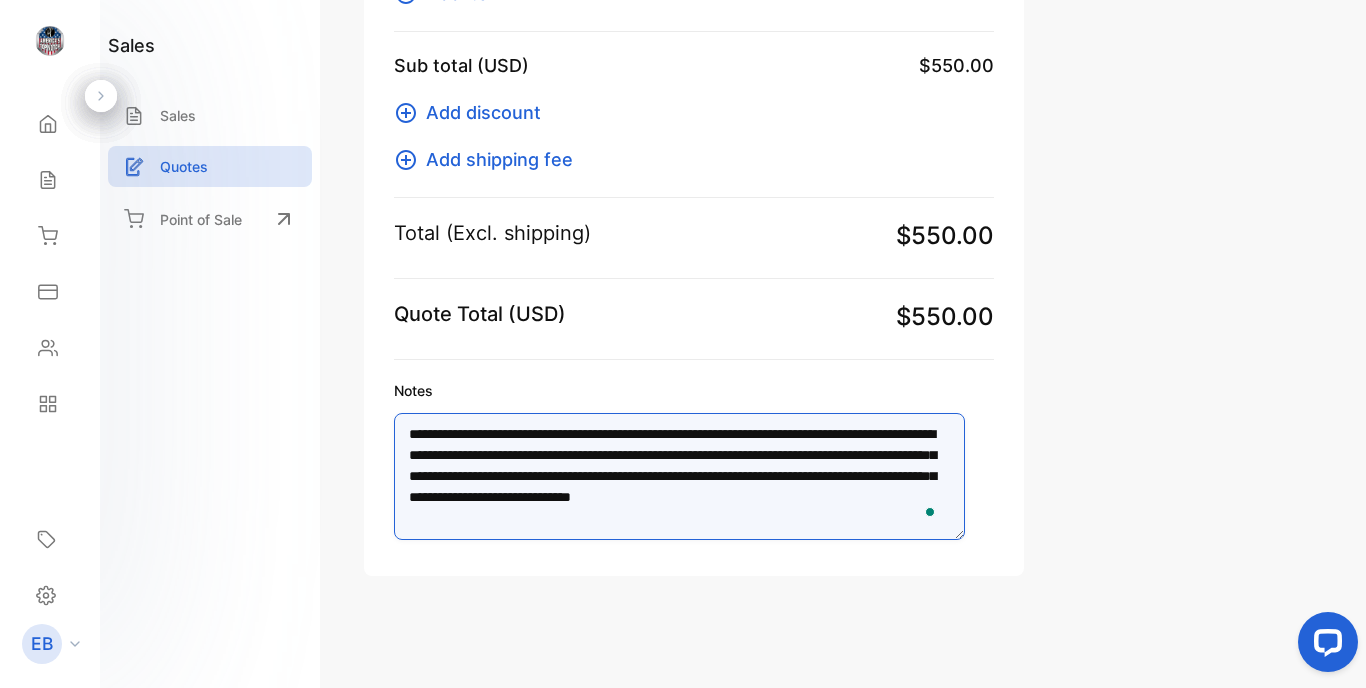 click on "**********" at bounding box center [679, 476] 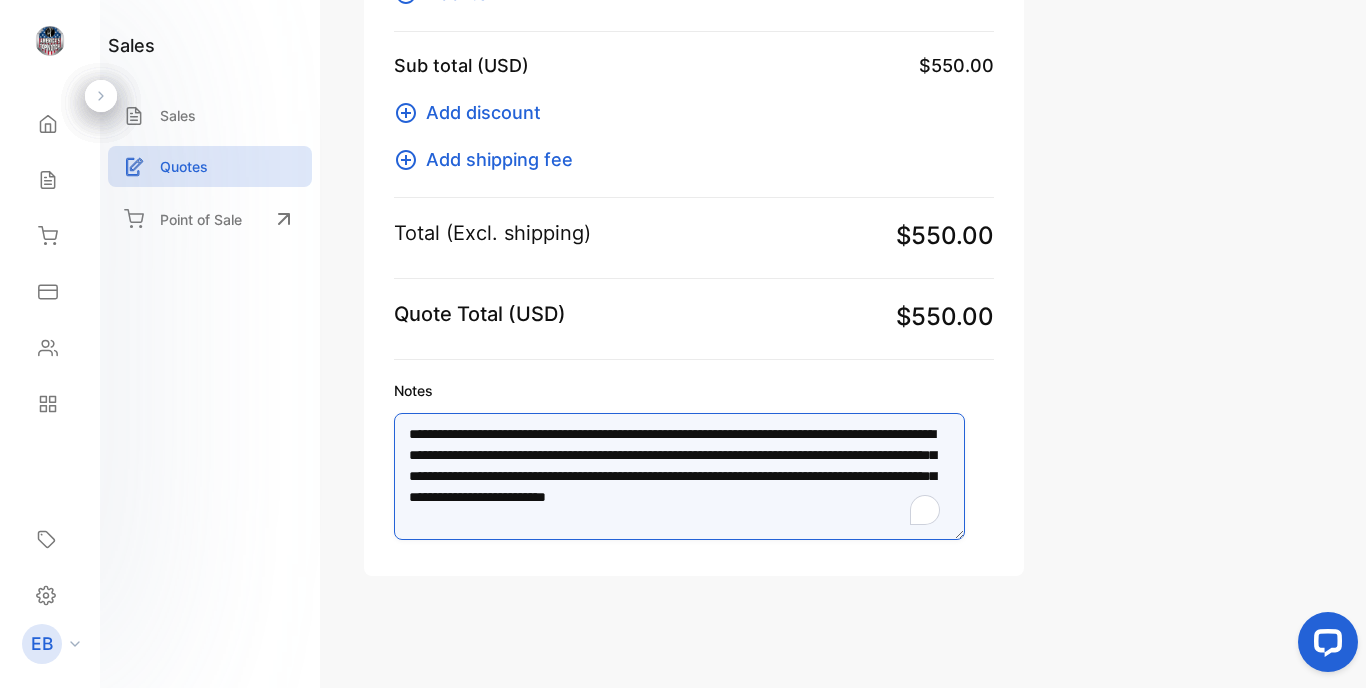 drag, startPoint x: 661, startPoint y: 531, endPoint x: 471, endPoint y: 417, distance: 221.57617 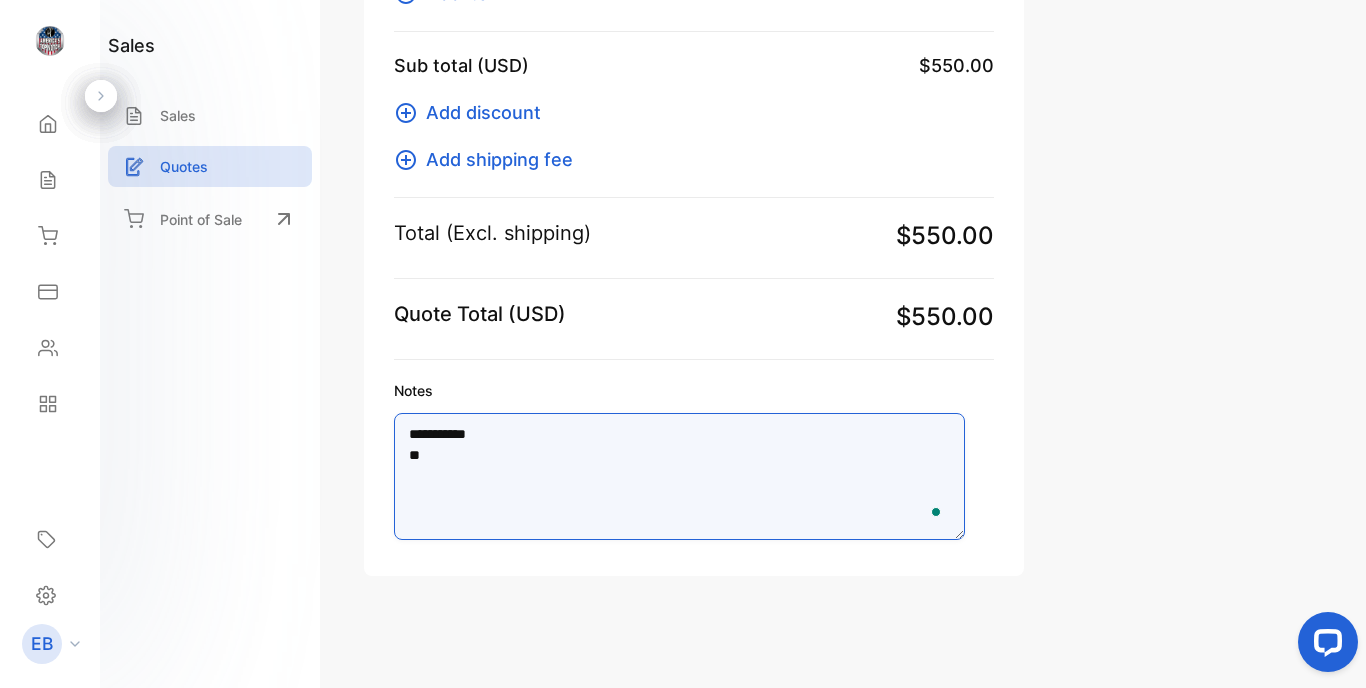 type on "**********" 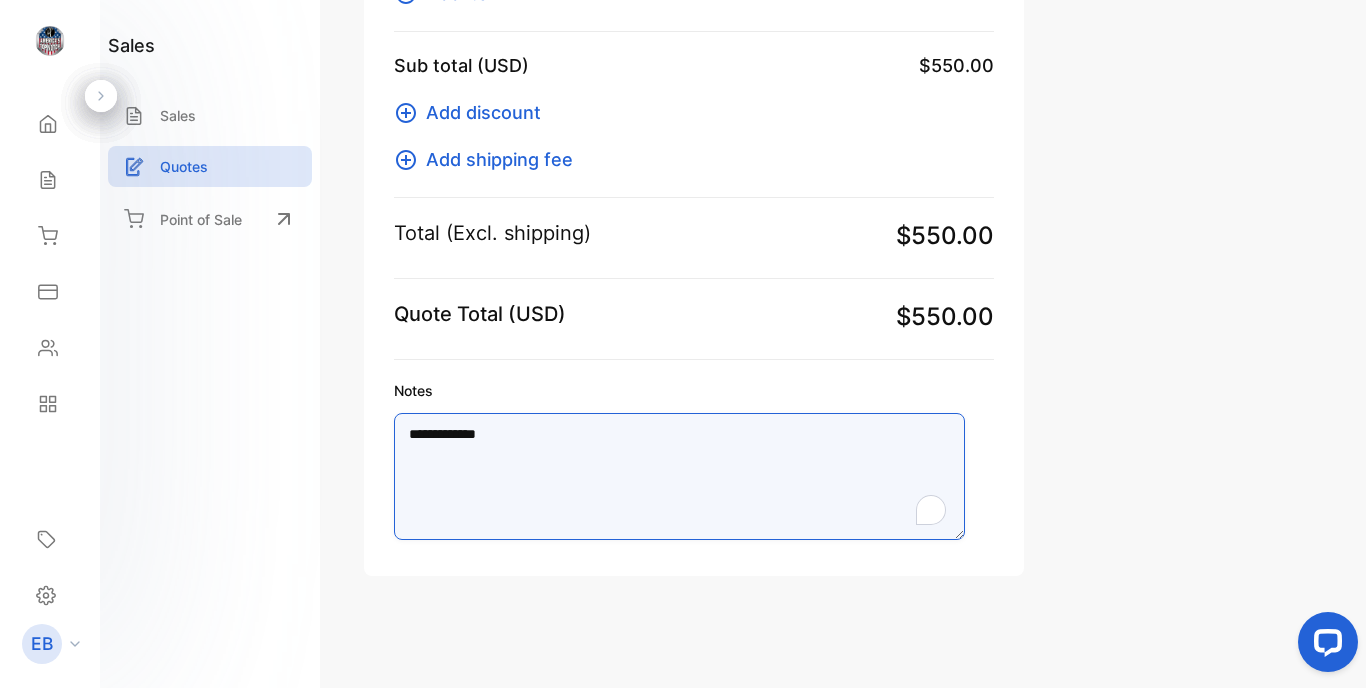 drag, startPoint x: 502, startPoint y: 441, endPoint x: 402, endPoint y: 429, distance: 100.71743 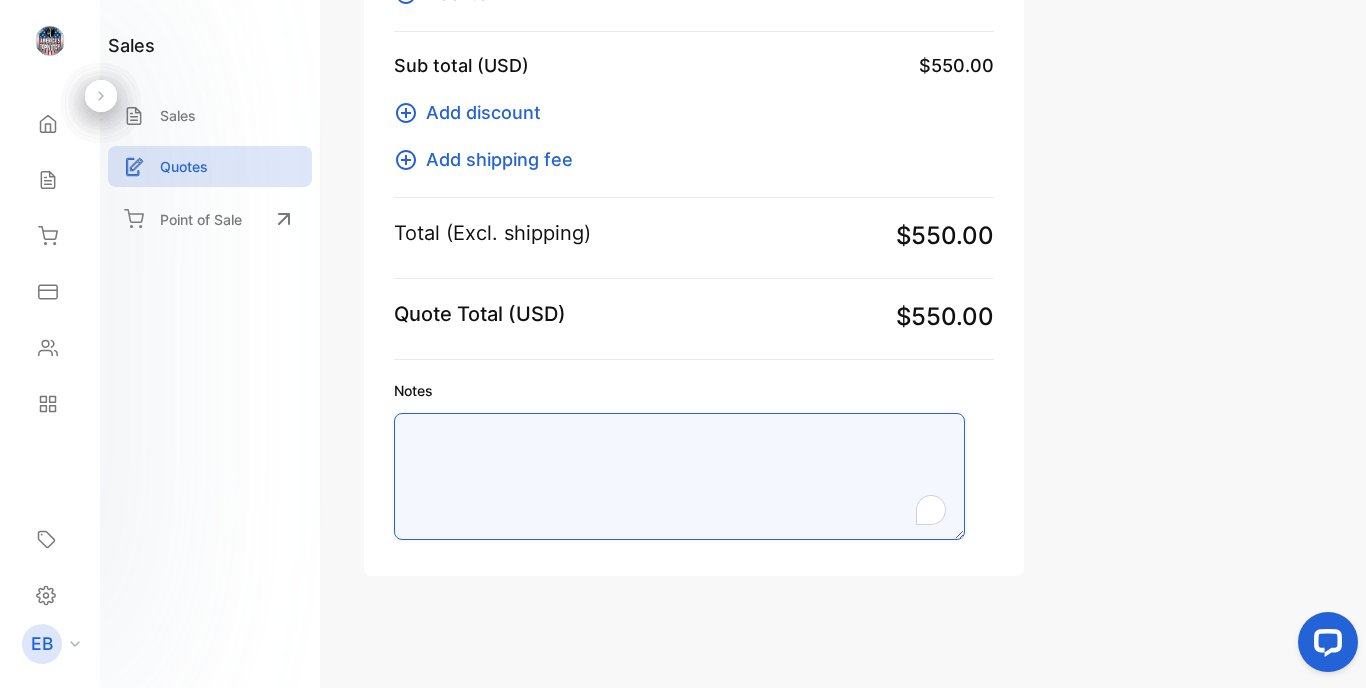 paste on "**********" 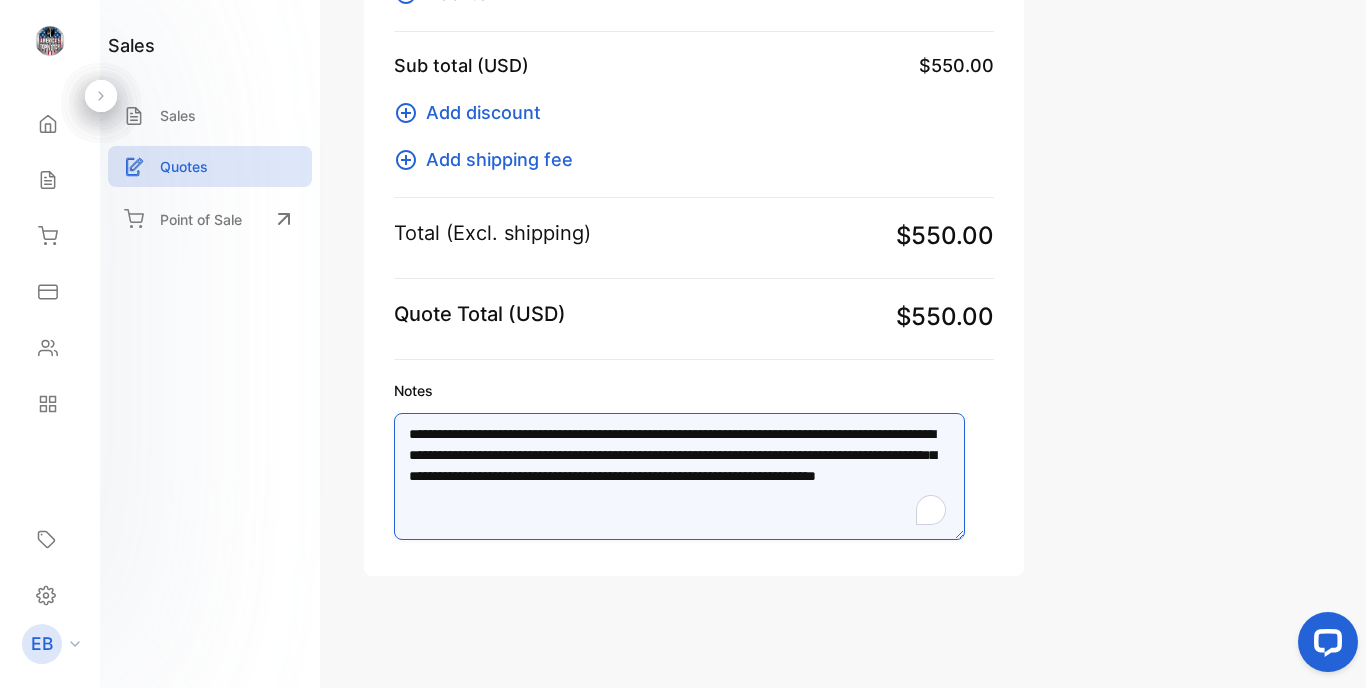 scroll, scrollTop: 142, scrollLeft: 0, axis: vertical 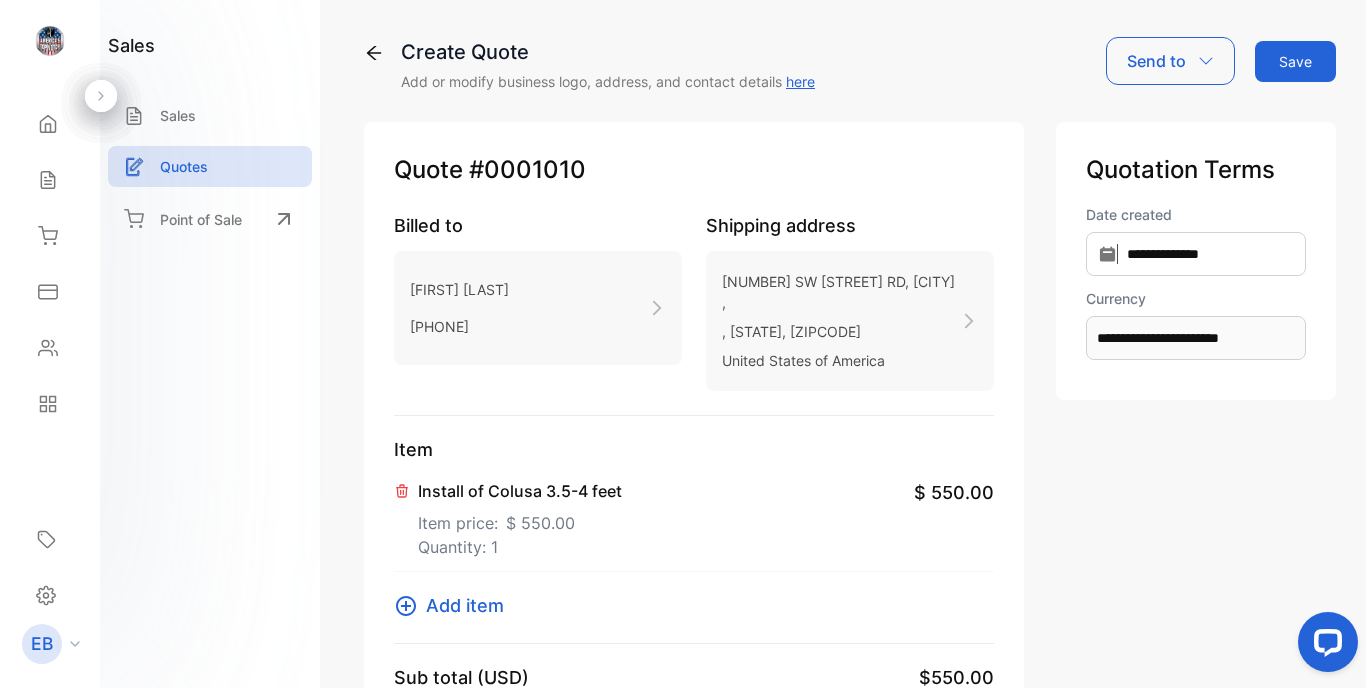 type on "**********" 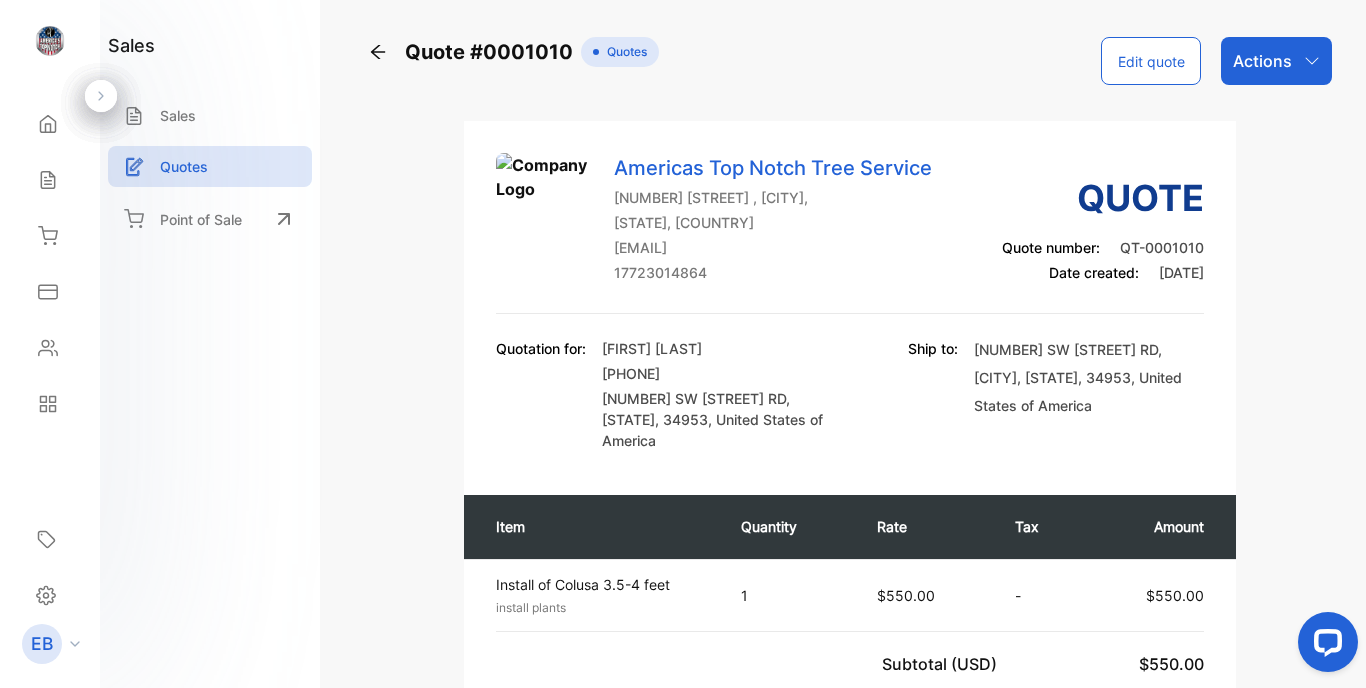 click on "Actions" at bounding box center (1276, 61) 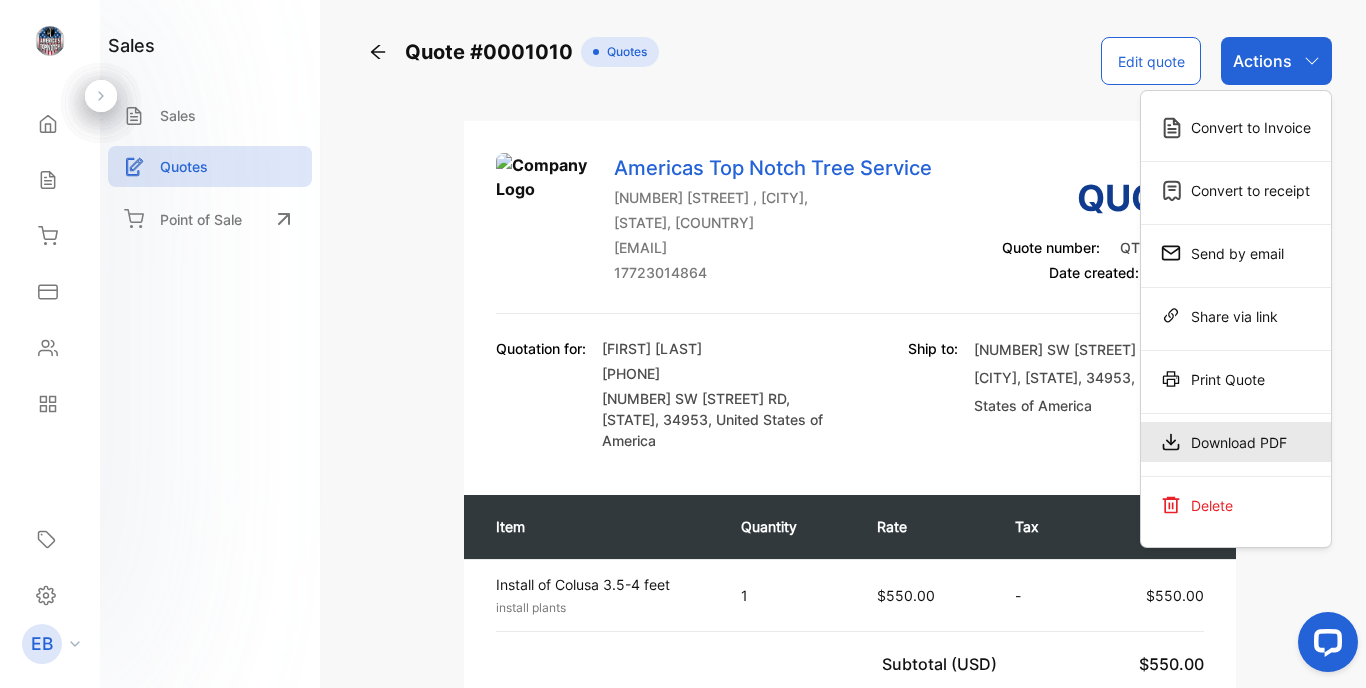 click on "Download PDF" at bounding box center (1236, 442) 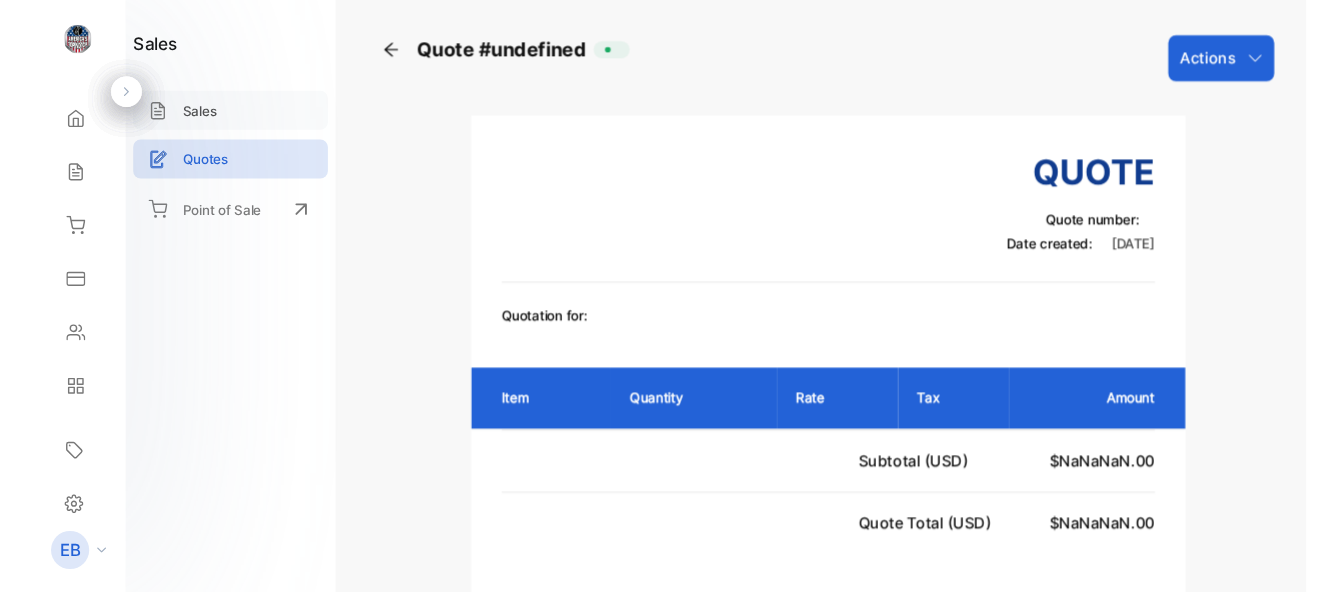 scroll, scrollTop: 0, scrollLeft: 0, axis: both 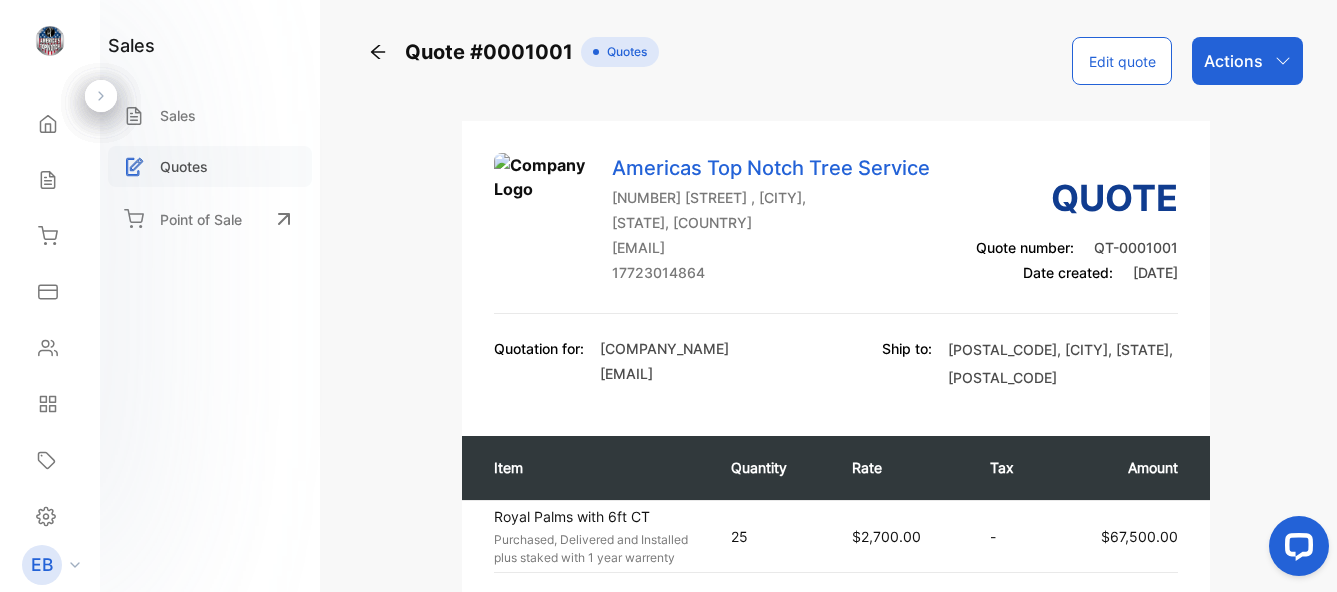 click on "Quotes" at bounding box center (210, 166) 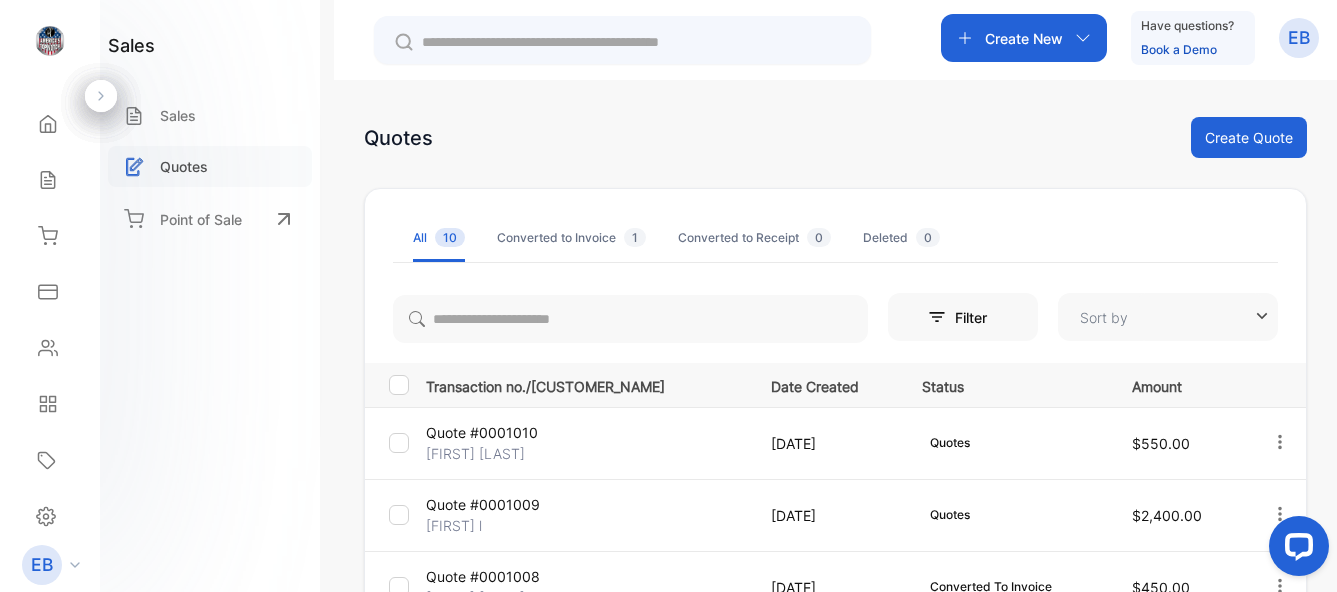 type on "**********" 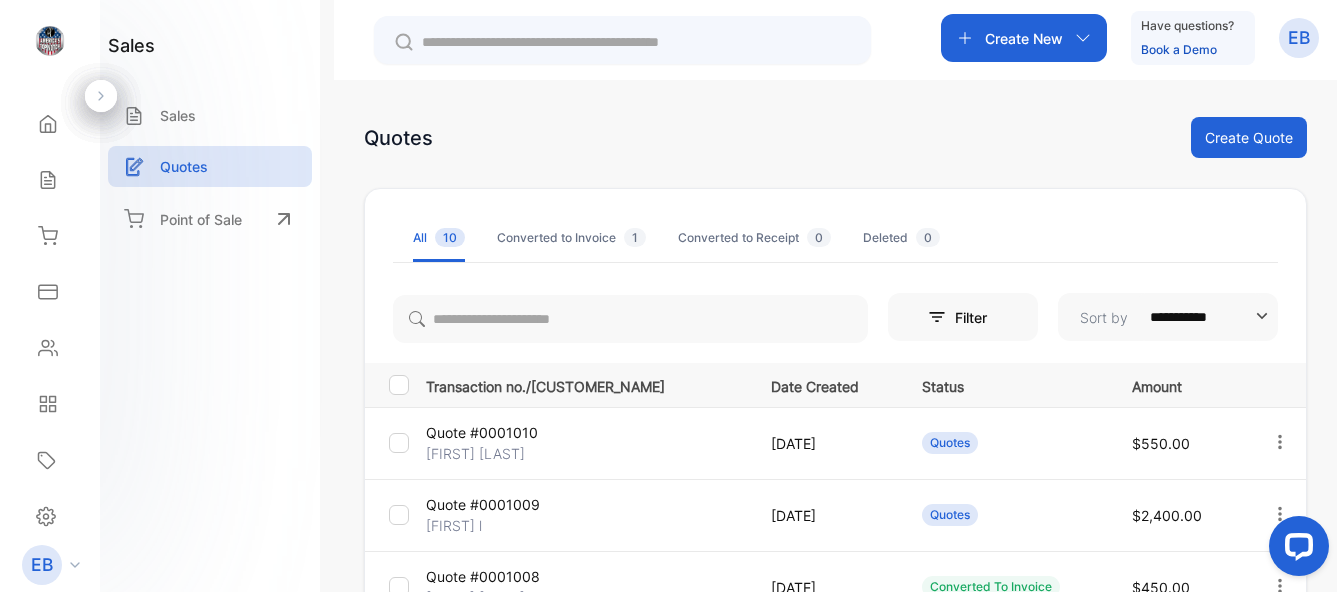 click 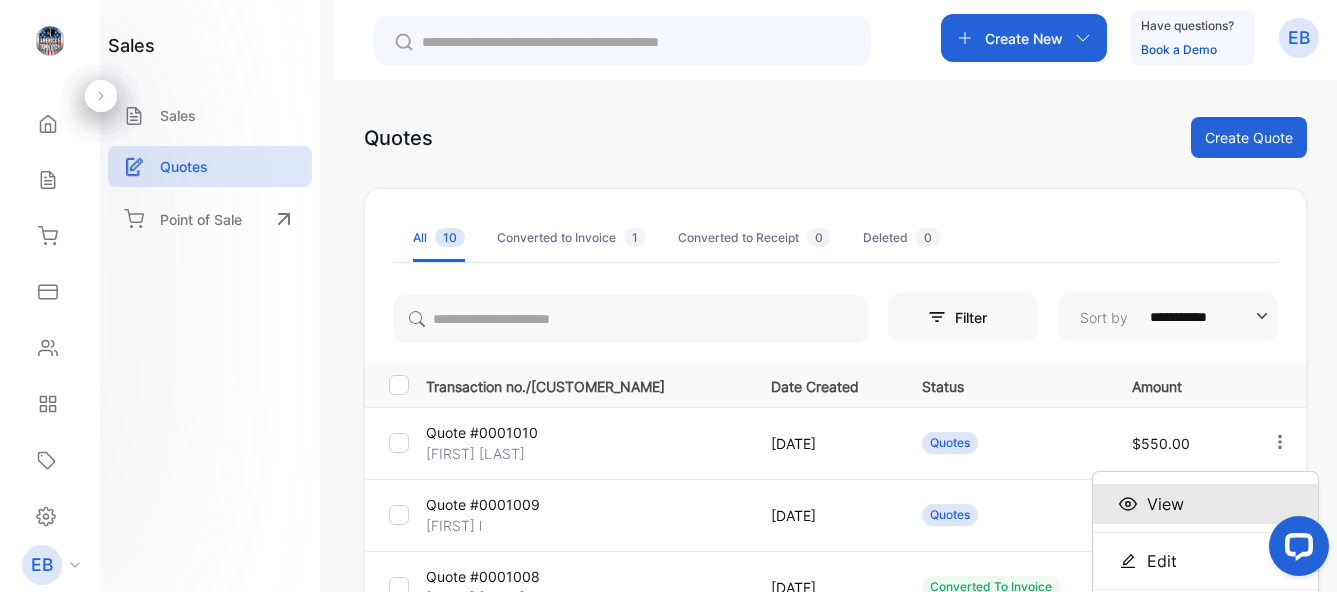 click on "View" at bounding box center (1205, 504) 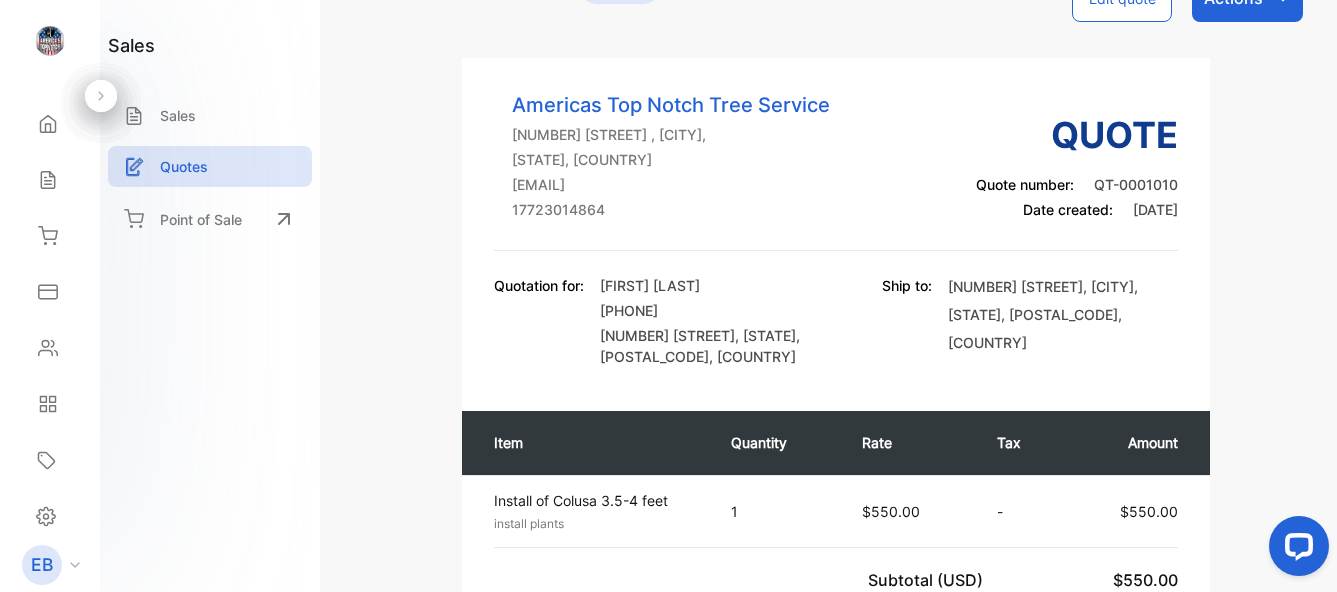 scroll, scrollTop: 0, scrollLeft: 0, axis: both 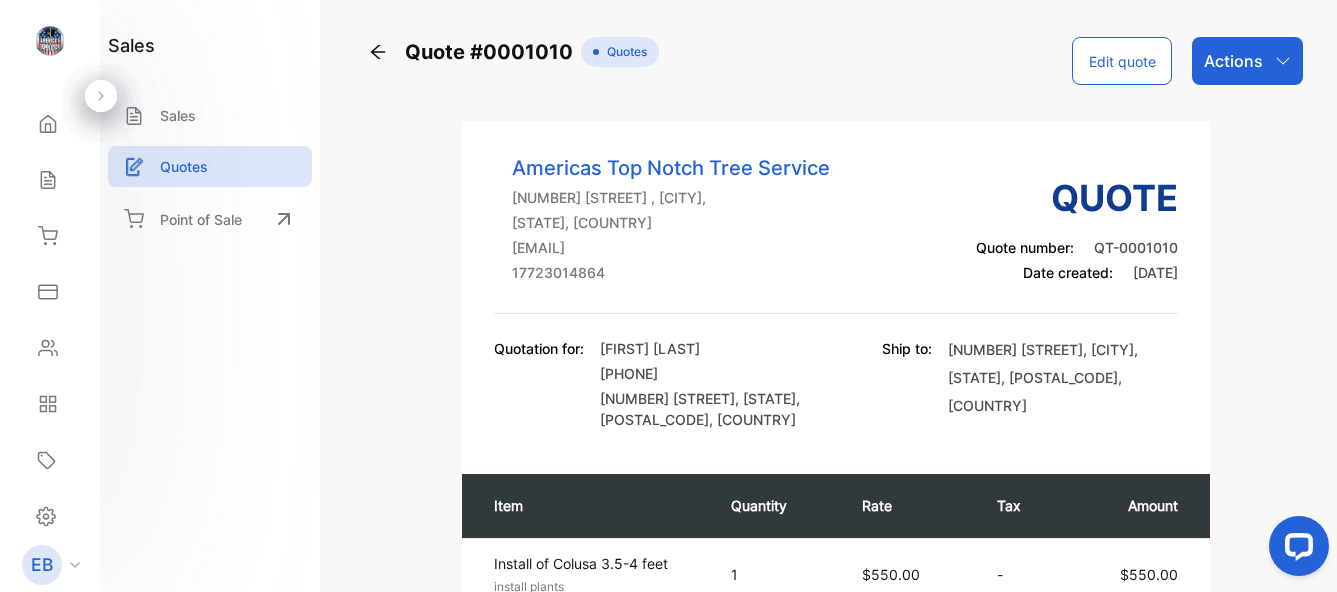 click on "Actions" at bounding box center (1247, 61) 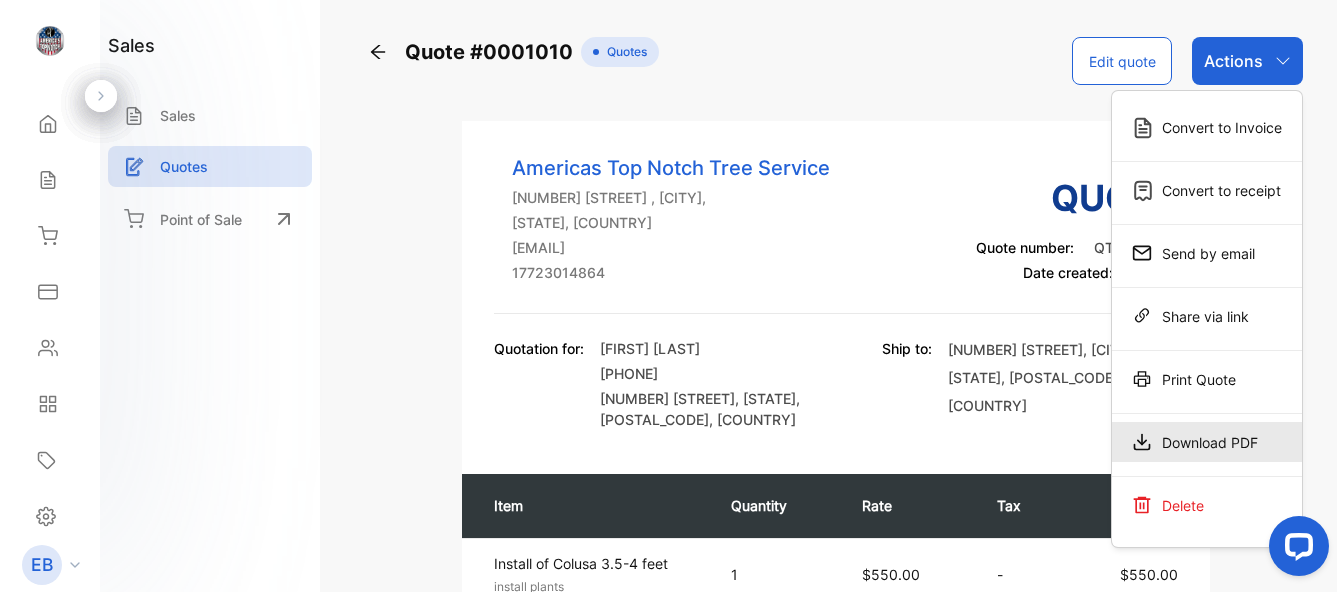 click on "Download PDF" at bounding box center (1207, 442) 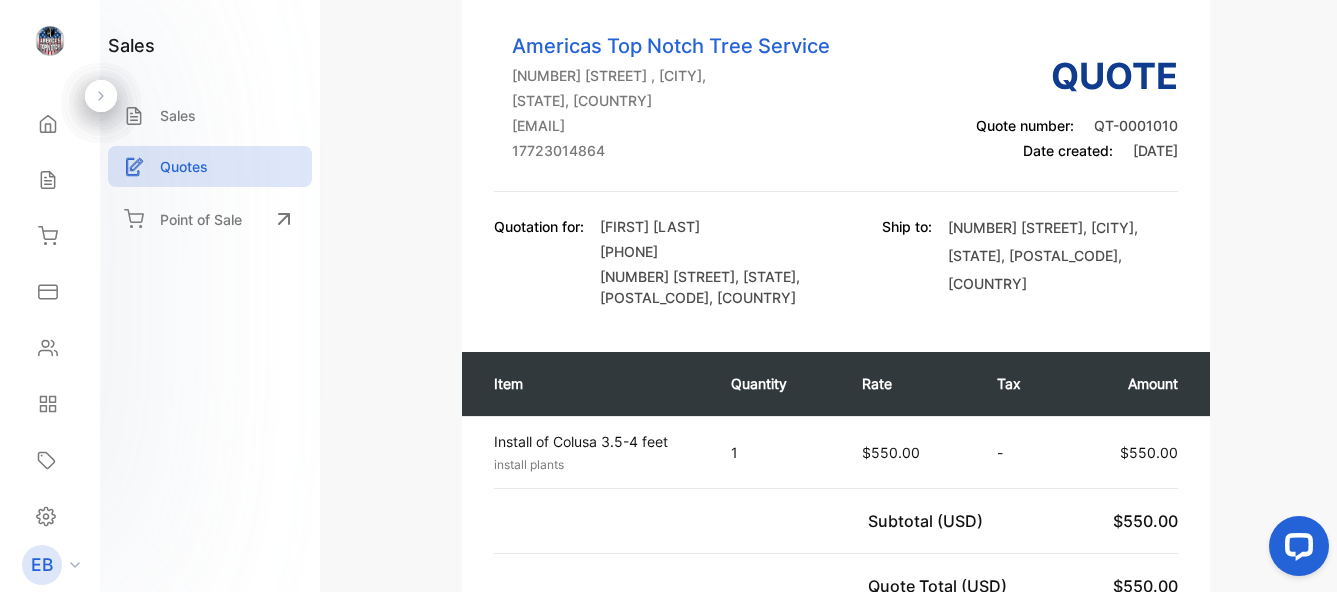 scroll, scrollTop: 0, scrollLeft: 0, axis: both 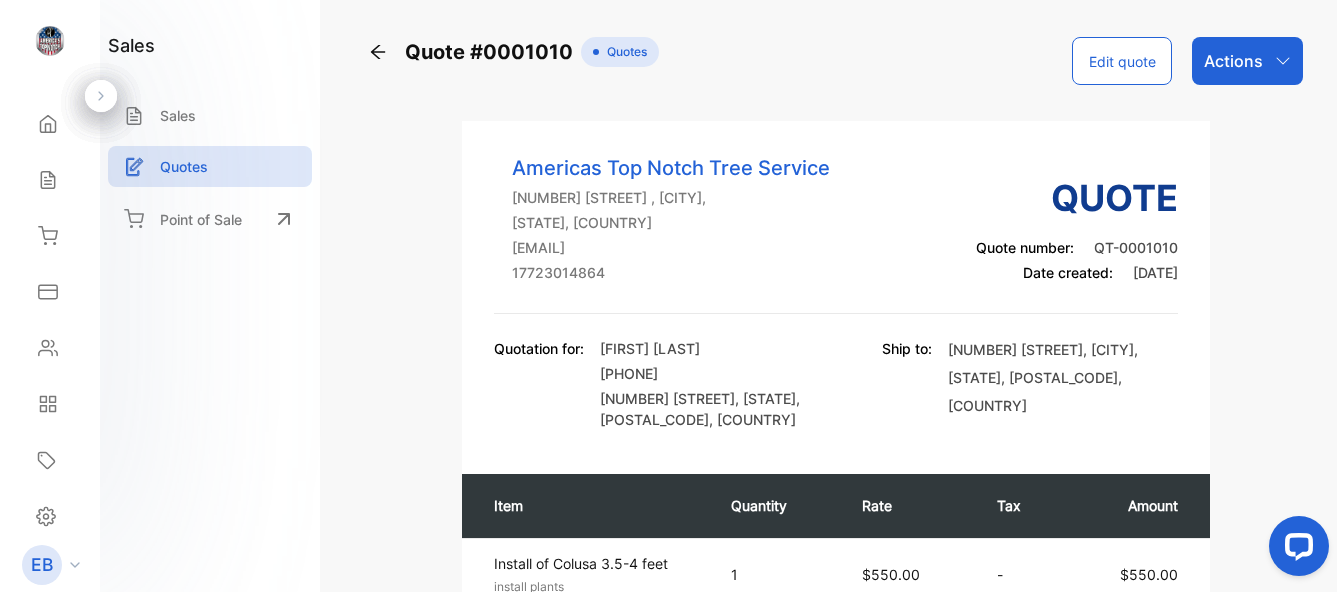 click on "Edit quote" at bounding box center (1122, 61) 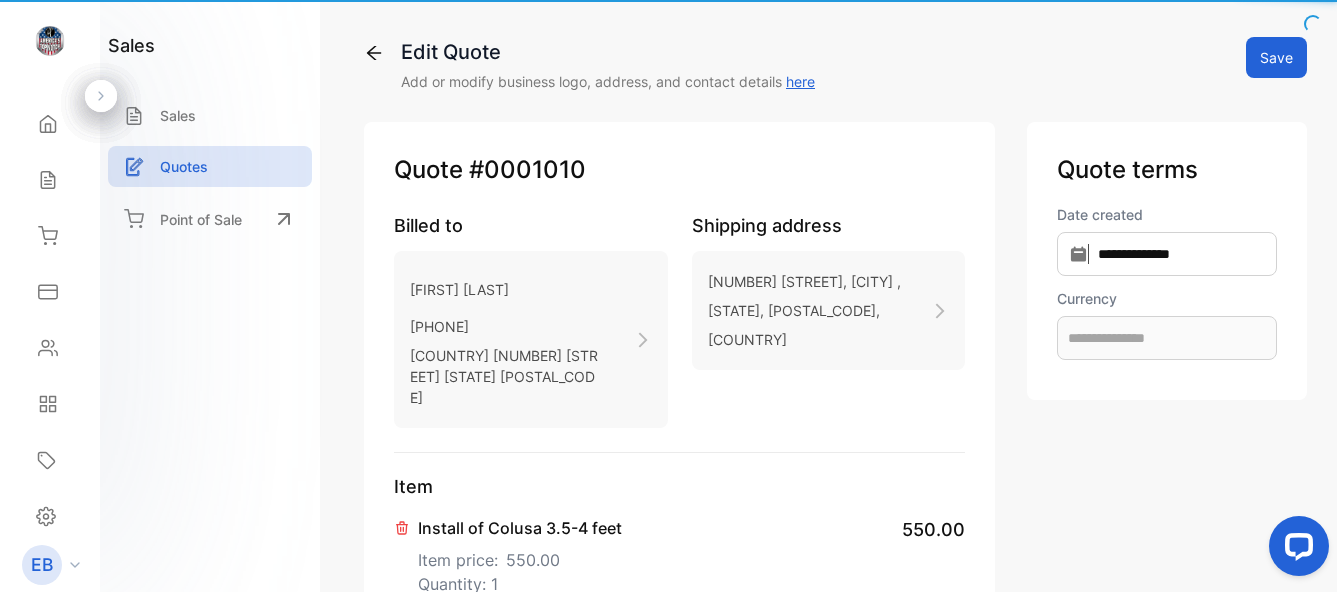 type on "**********" 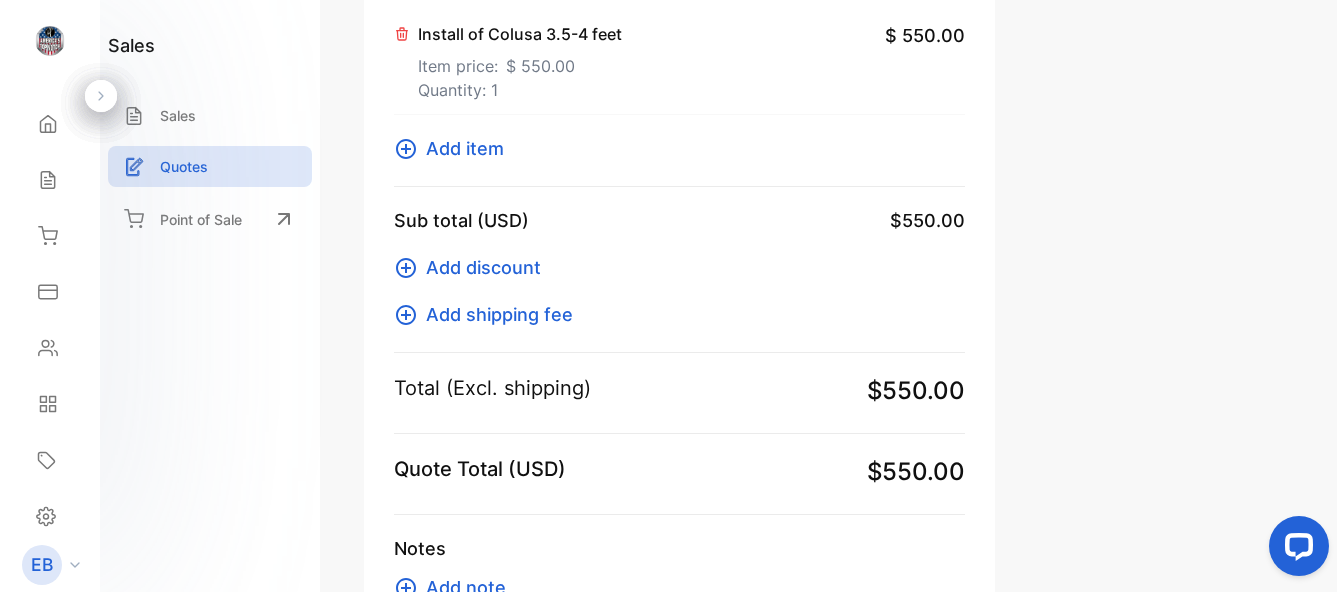 scroll, scrollTop: 647, scrollLeft: 0, axis: vertical 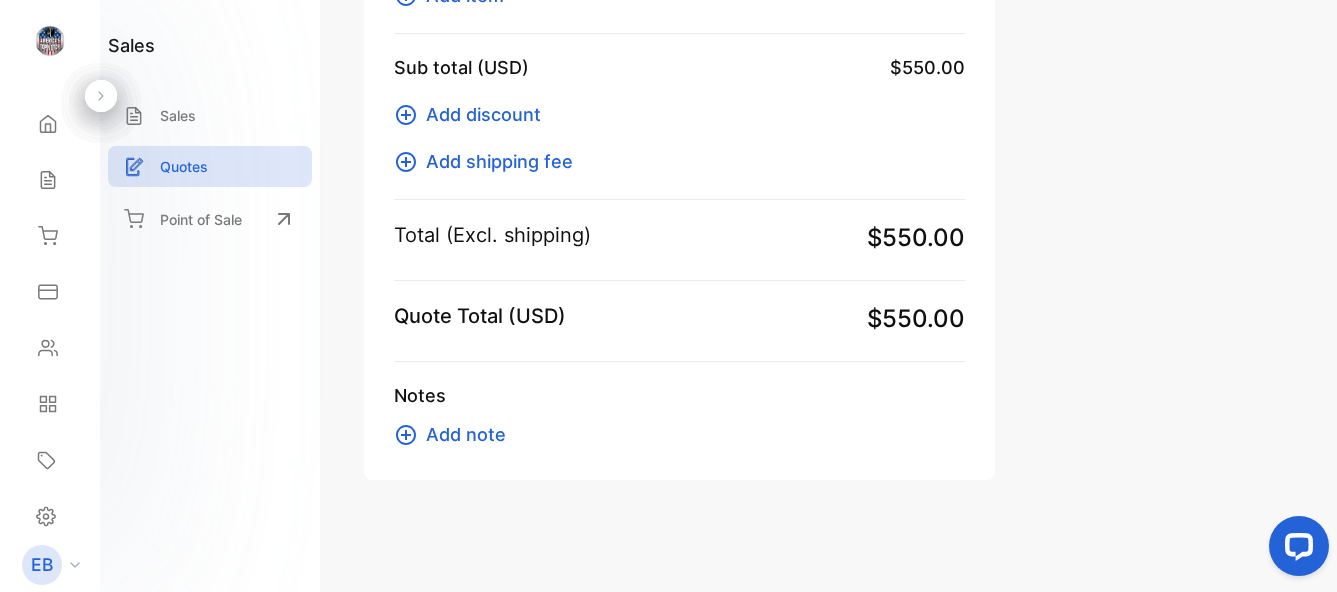 click on "Add note" at bounding box center [466, 434] 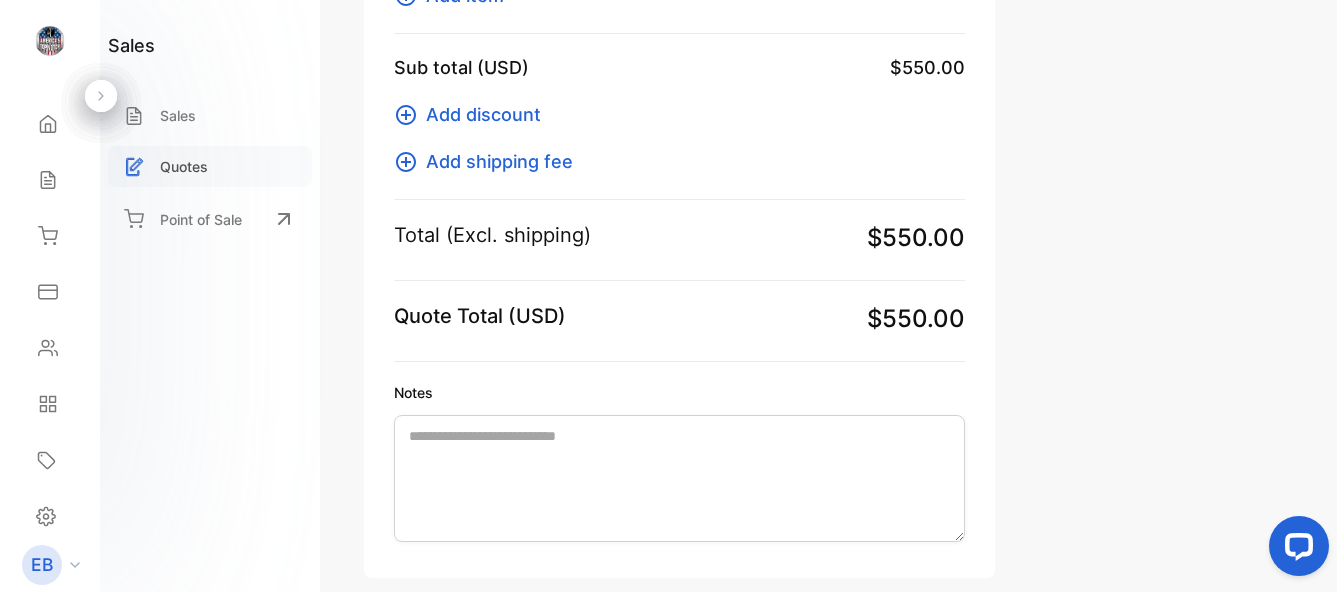 click on "Quotes" at bounding box center [210, 166] 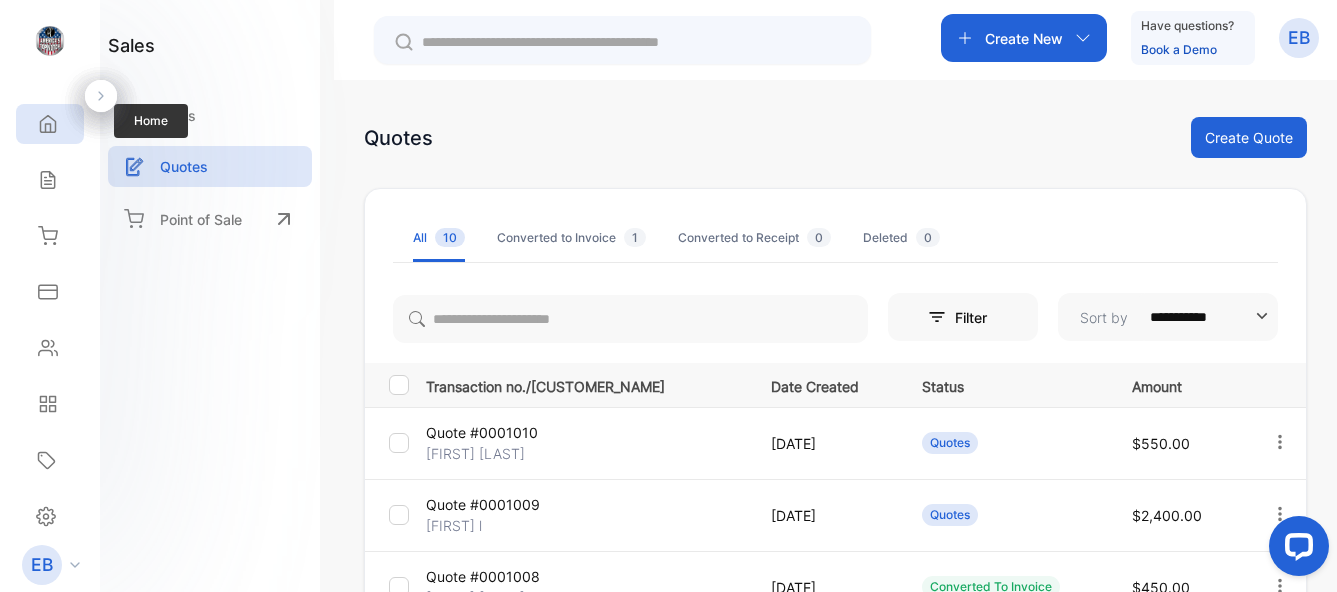 click 